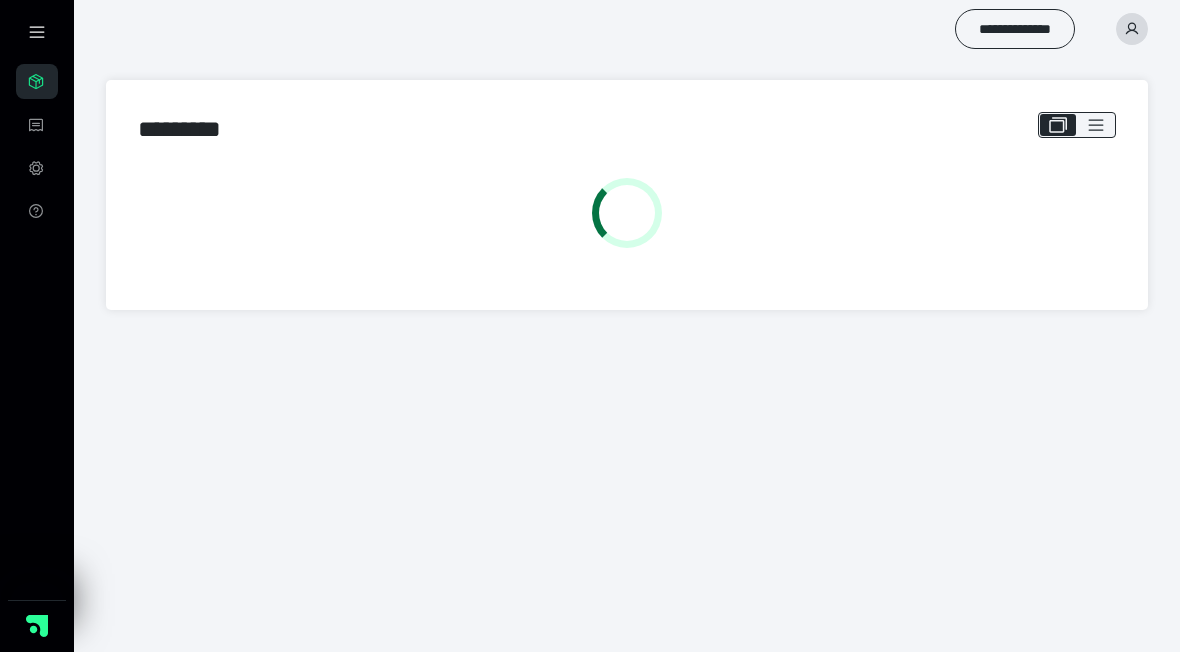 scroll, scrollTop: 0, scrollLeft: 0, axis: both 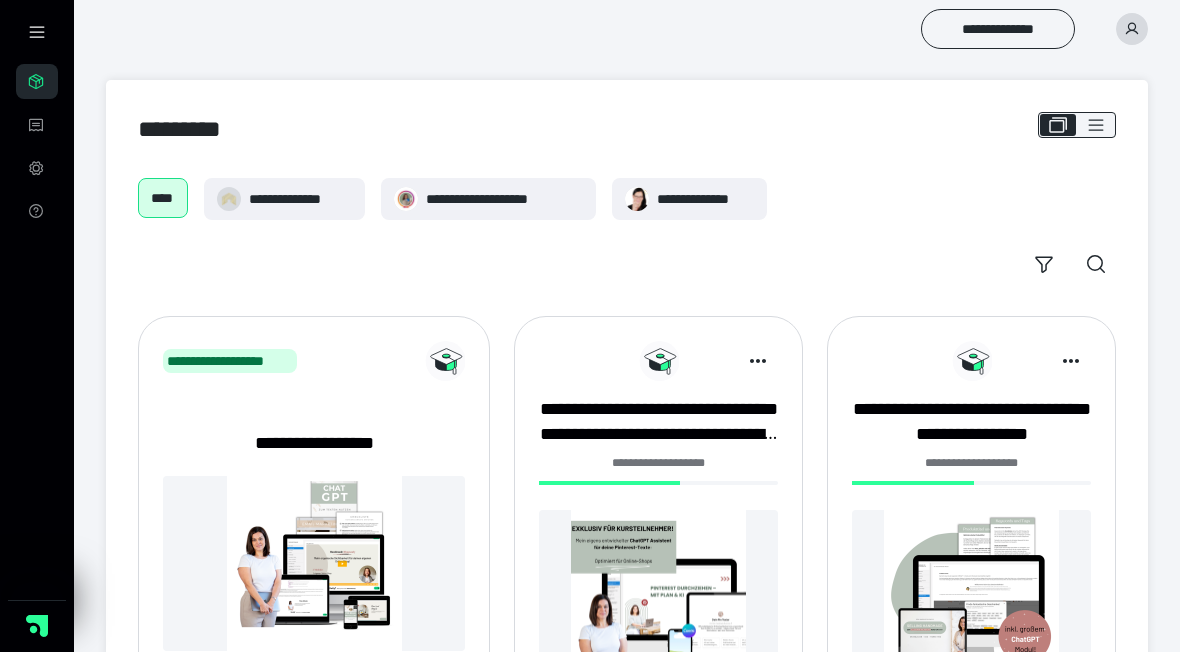 click on "**********" at bounding box center (504, 199) 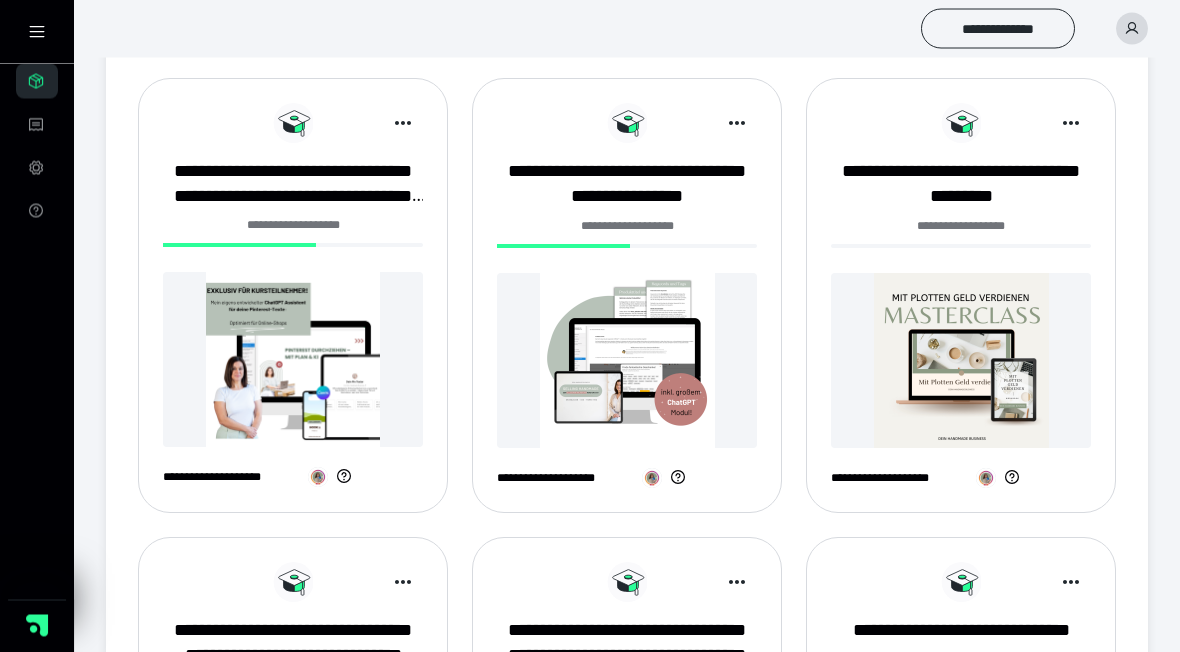 scroll, scrollTop: 335, scrollLeft: 0, axis: vertical 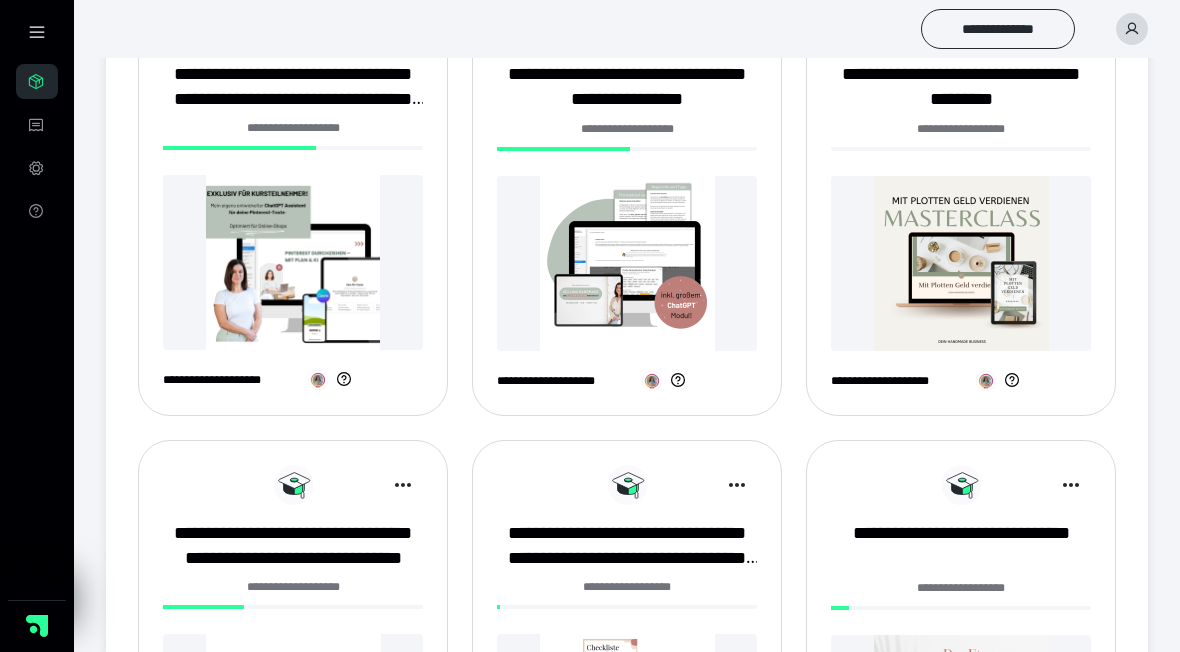 click at bounding box center (293, 262) 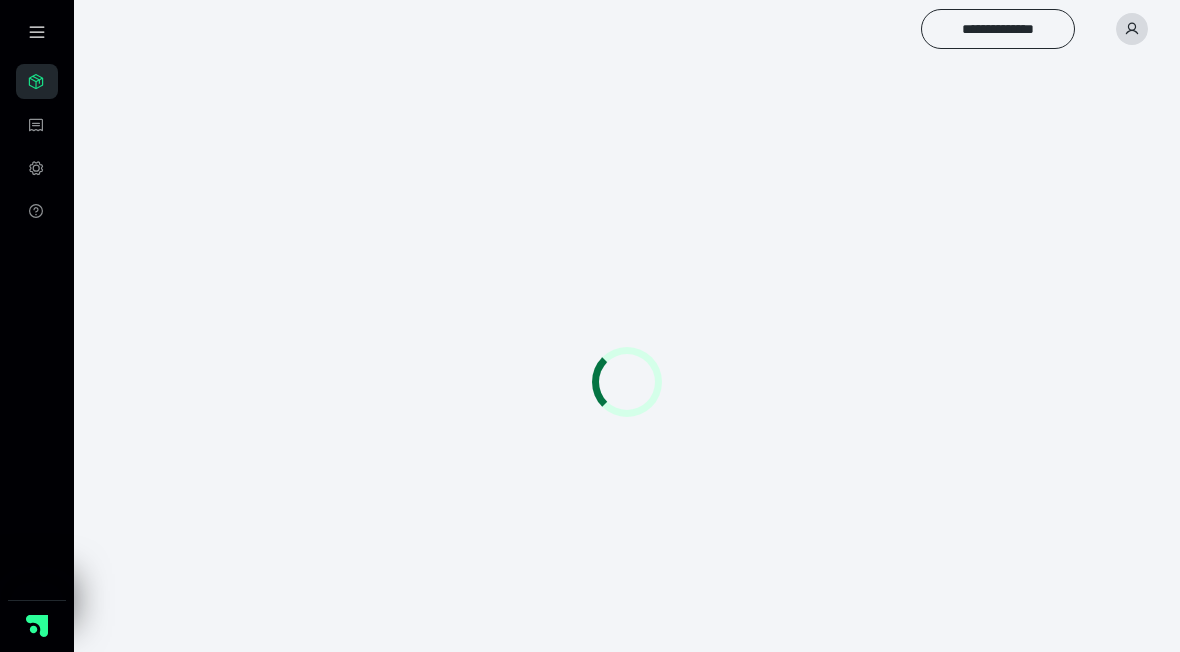 scroll, scrollTop: 0, scrollLeft: 0, axis: both 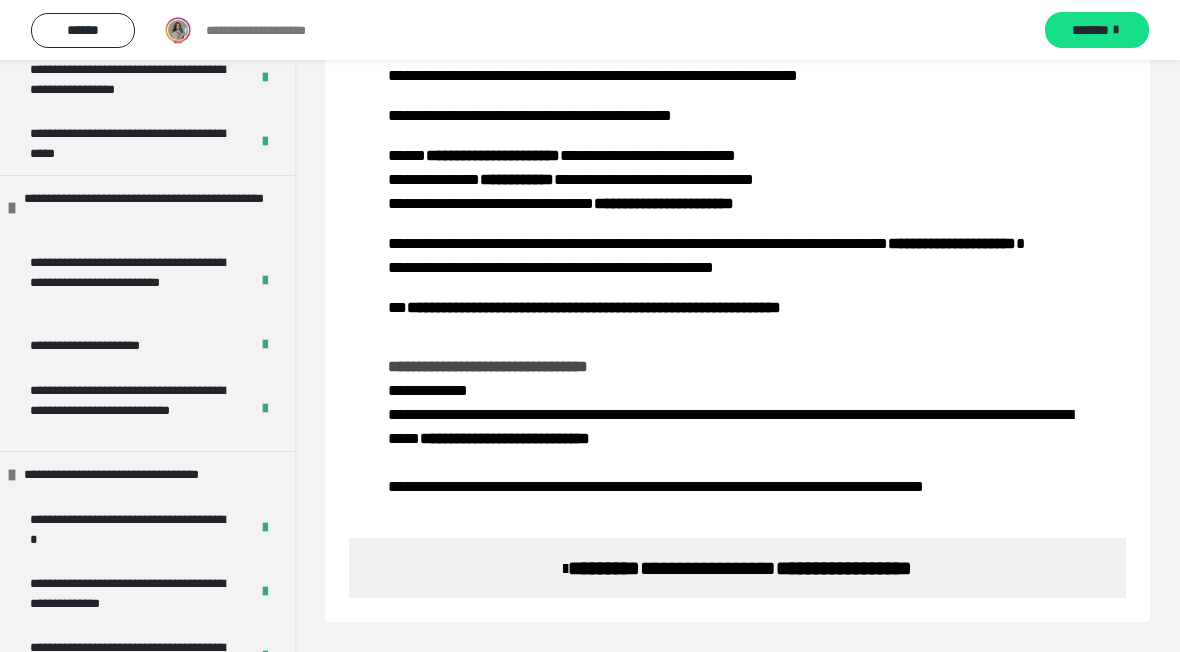 click on "**********" at bounding box center [99, 345] 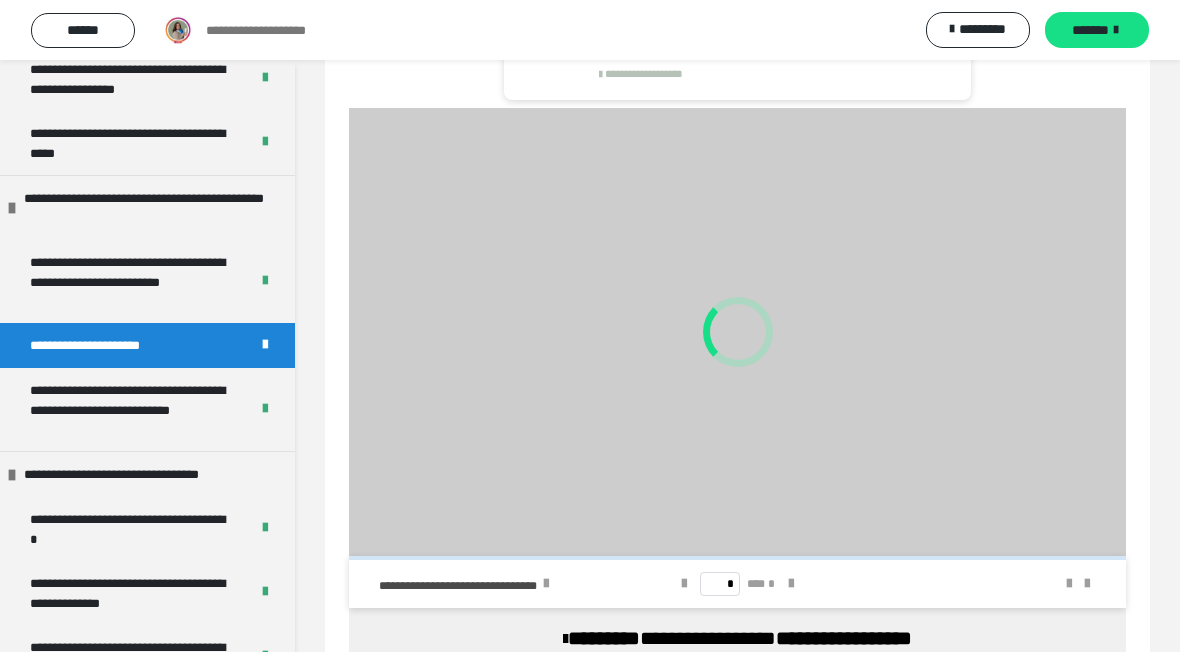 scroll, scrollTop: 60, scrollLeft: 0, axis: vertical 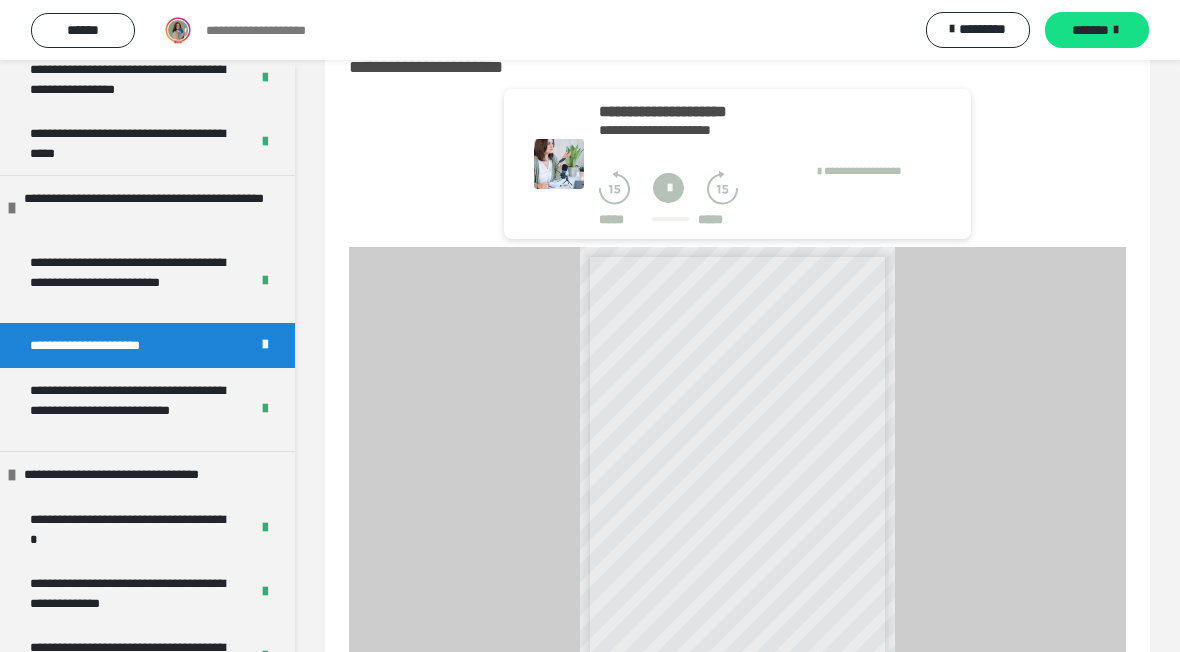 click on "**********" at bounding box center [131, 409] 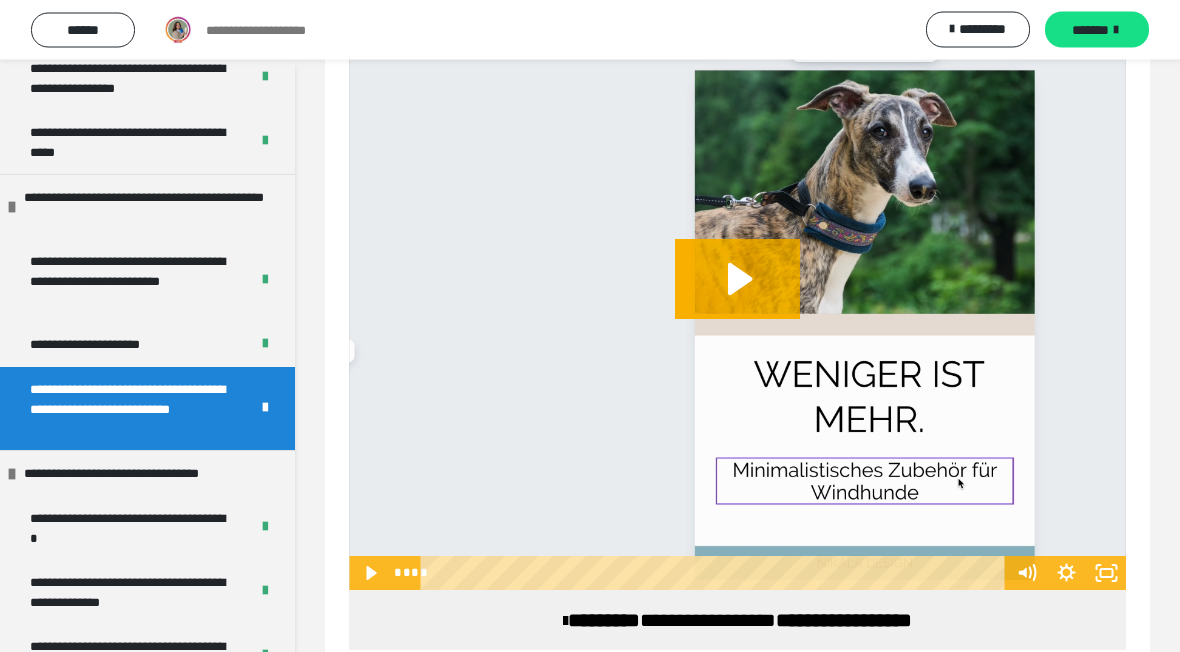 scroll, scrollTop: 139, scrollLeft: 0, axis: vertical 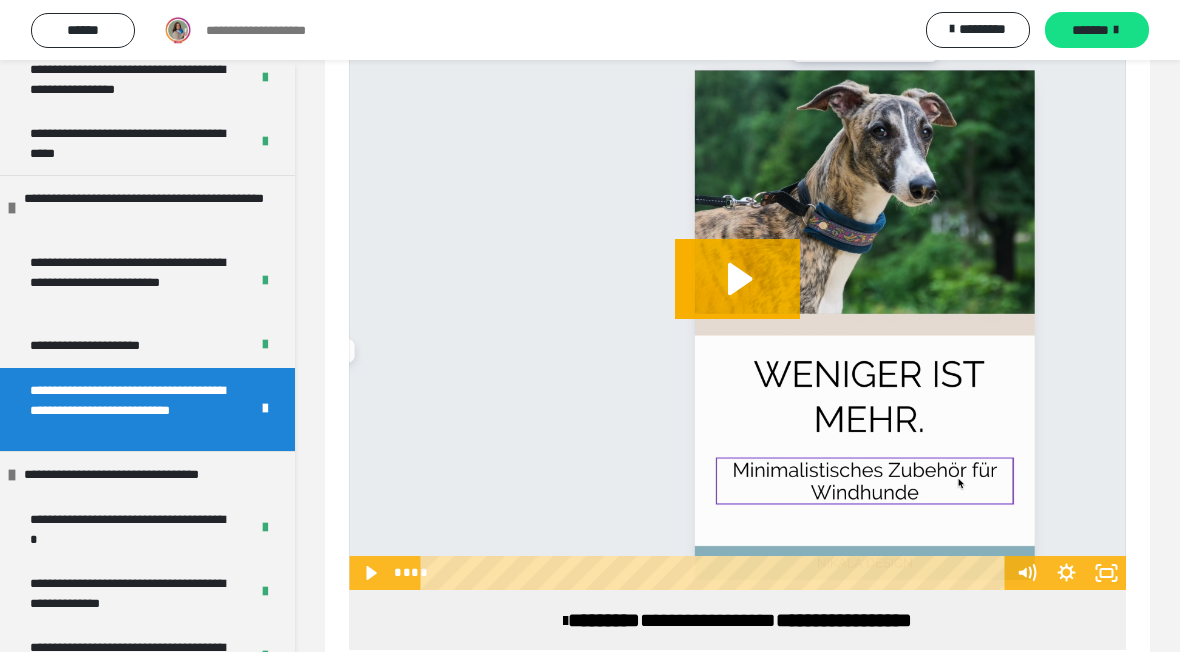 click on "**********" at bounding box center [133, 474] 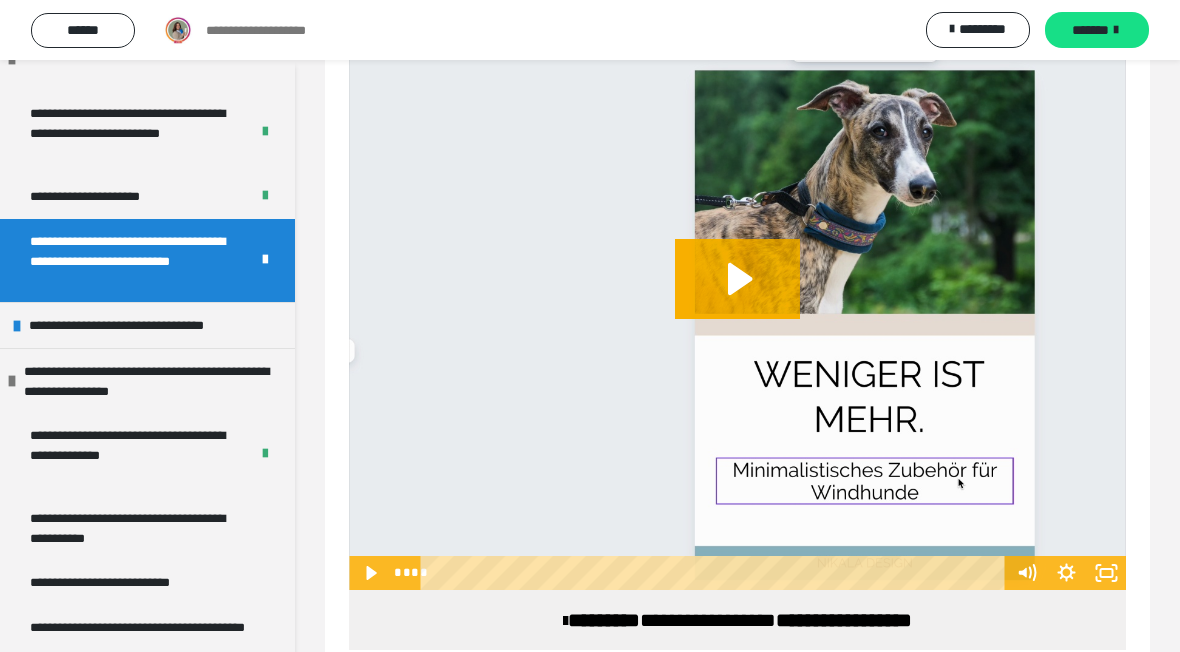 scroll, scrollTop: 665, scrollLeft: 0, axis: vertical 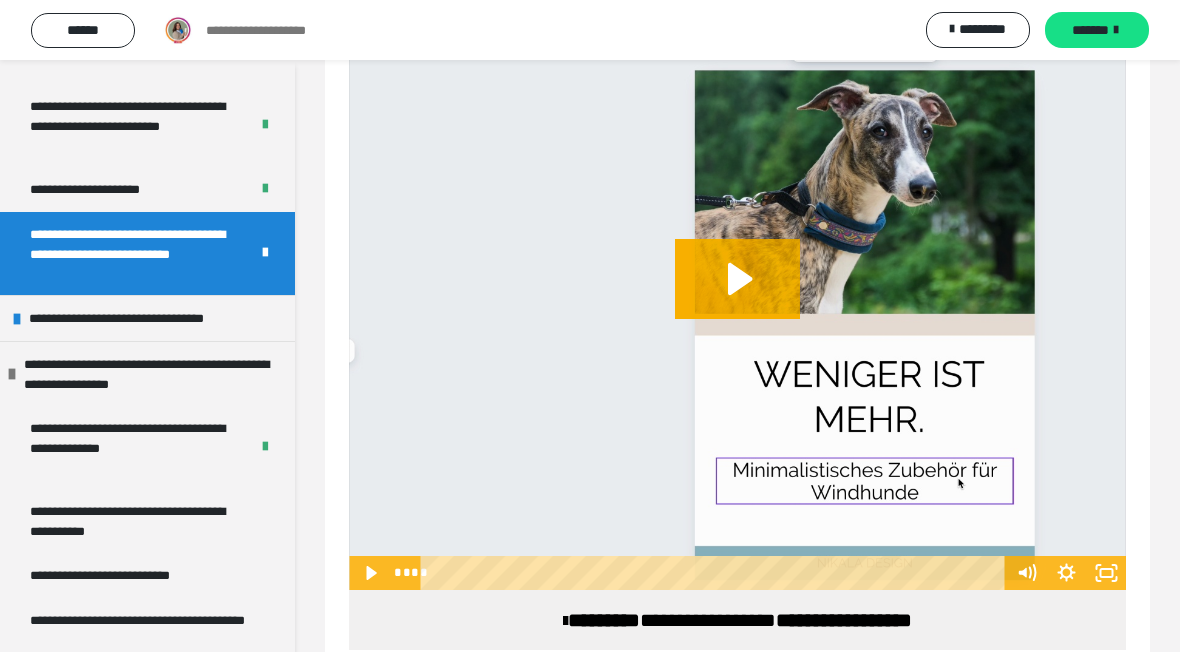 click on "**********" at bounding box center [147, 318] 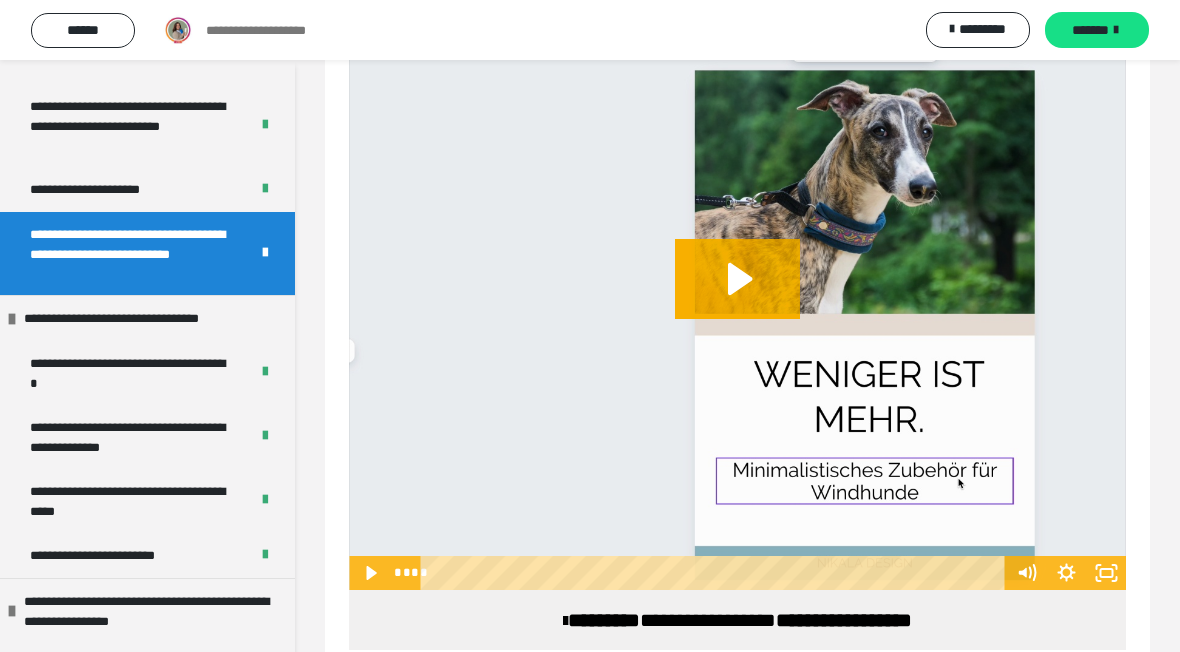 click on "**********" at bounding box center [131, 373] 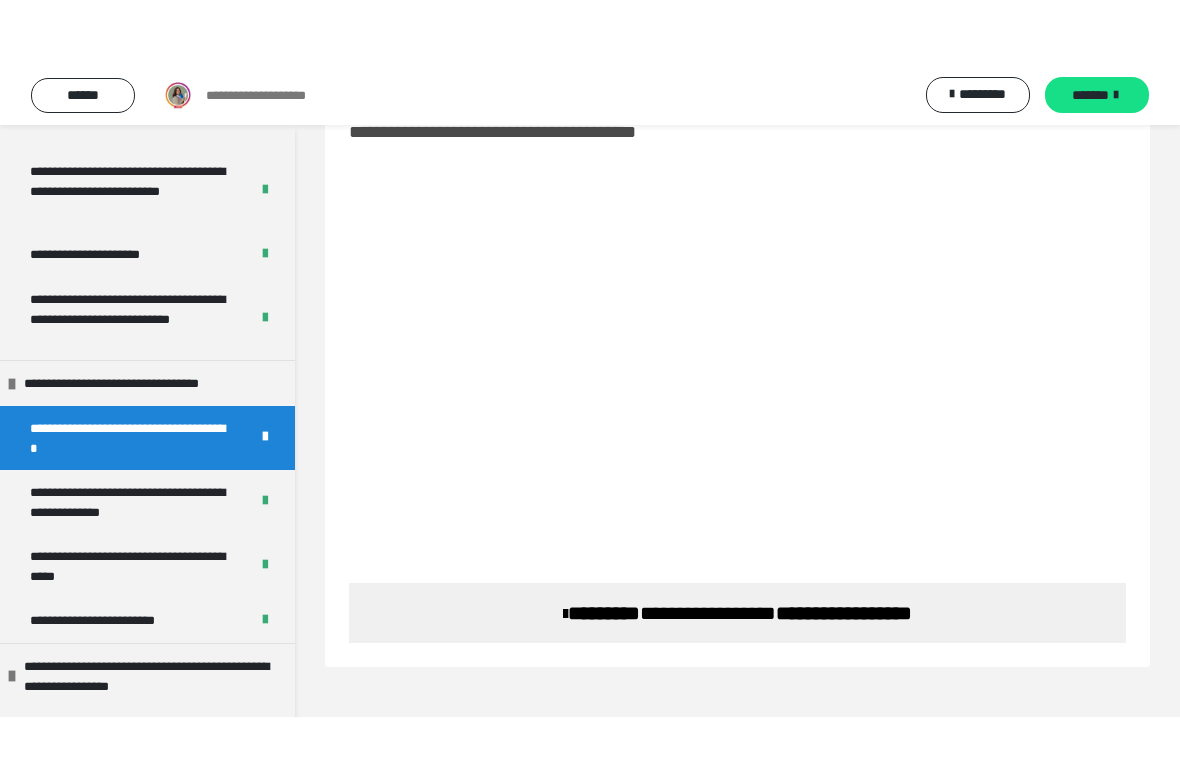 scroll, scrollTop: 60, scrollLeft: 0, axis: vertical 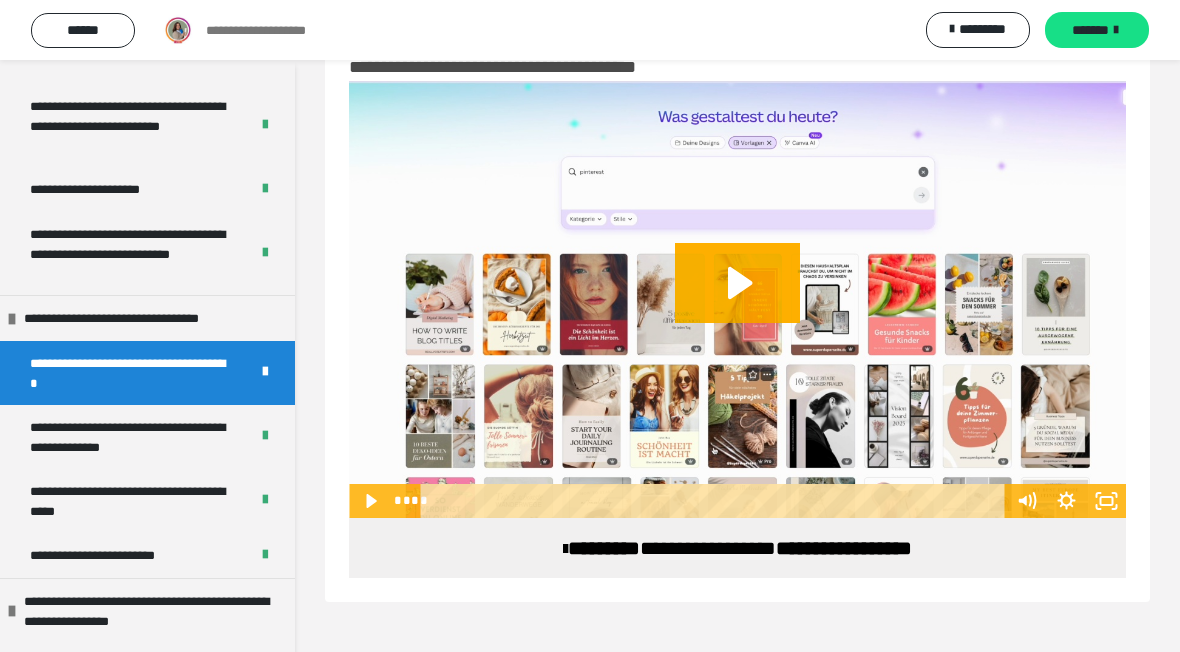 click on "**********" at bounding box center (131, 437) 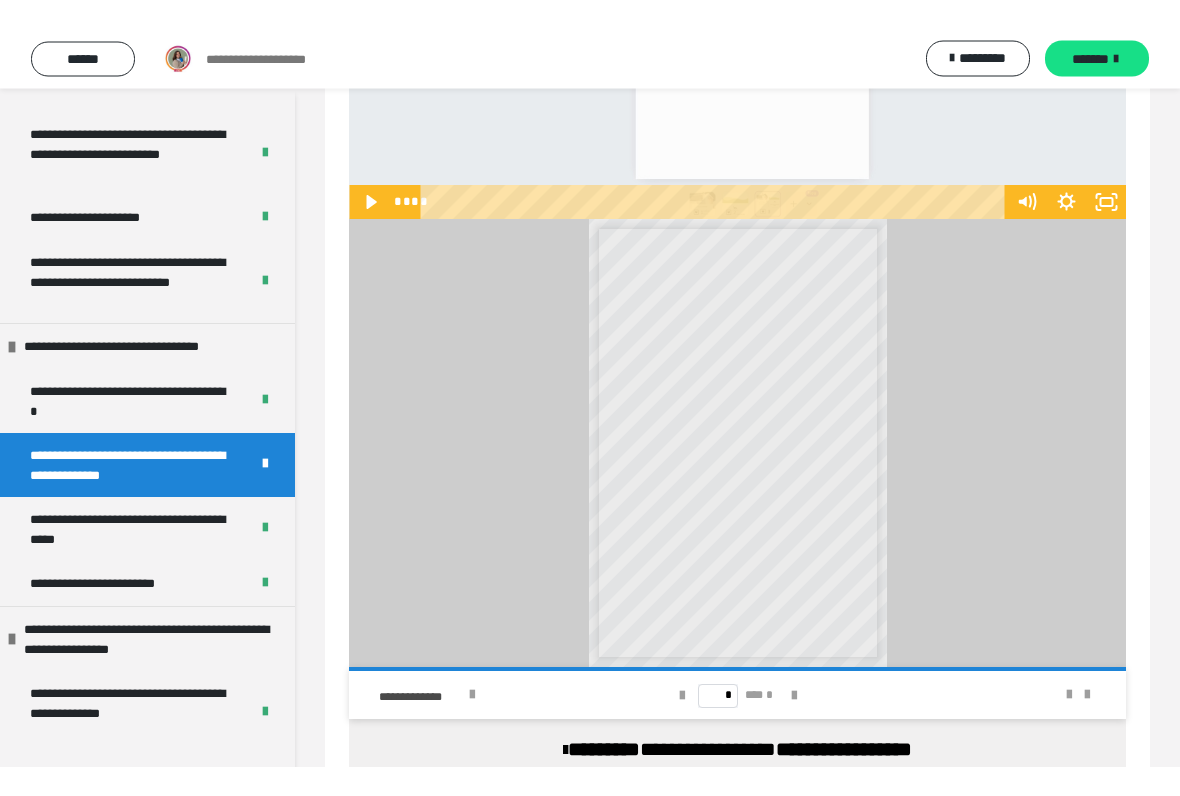 scroll, scrollTop: 388, scrollLeft: 0, axis: vertical 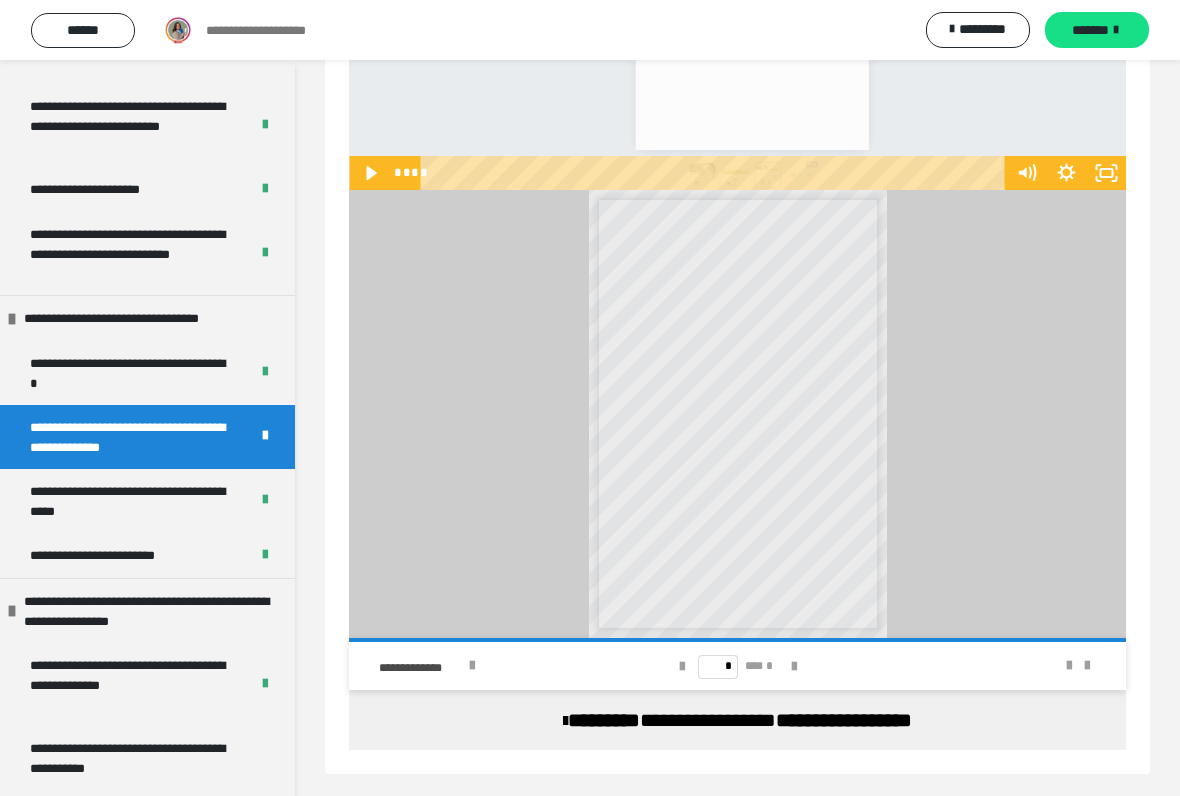 click on "**********" at bounding box center (131, 501) 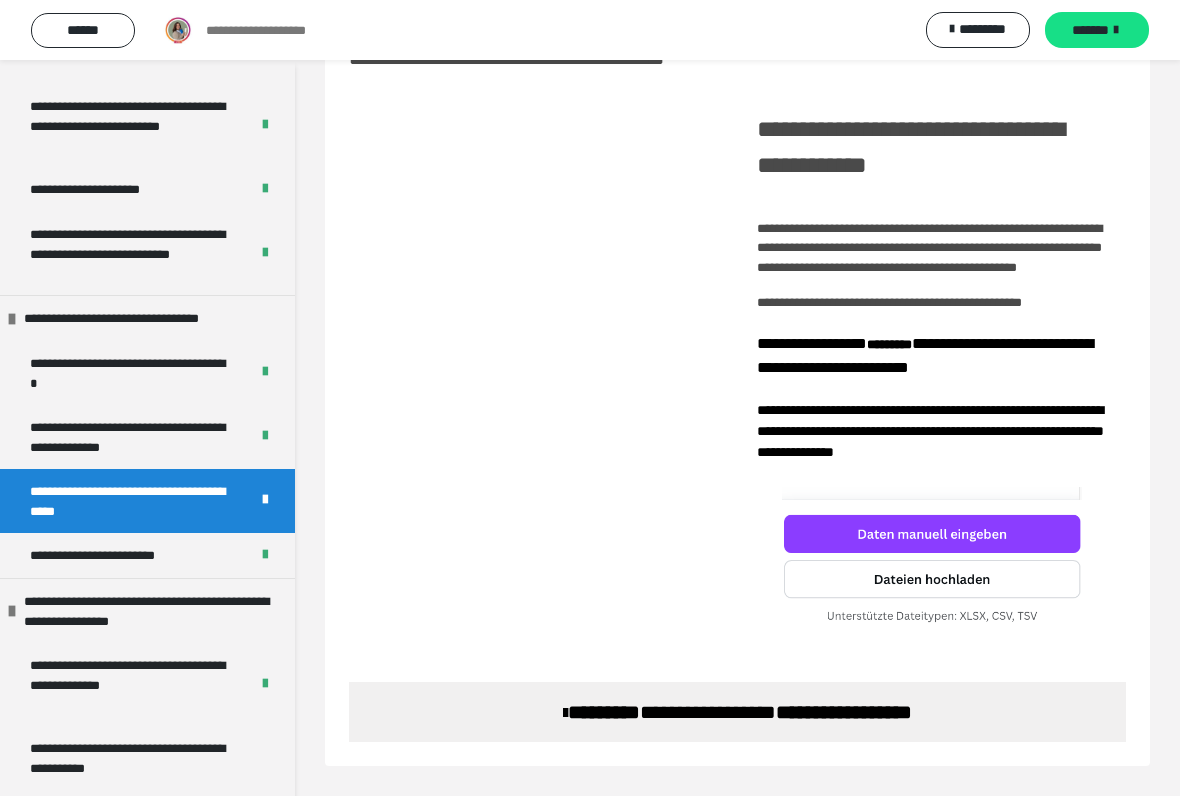 scroll, scrollTop: 60, scrollLeft: 0, axis: vertical 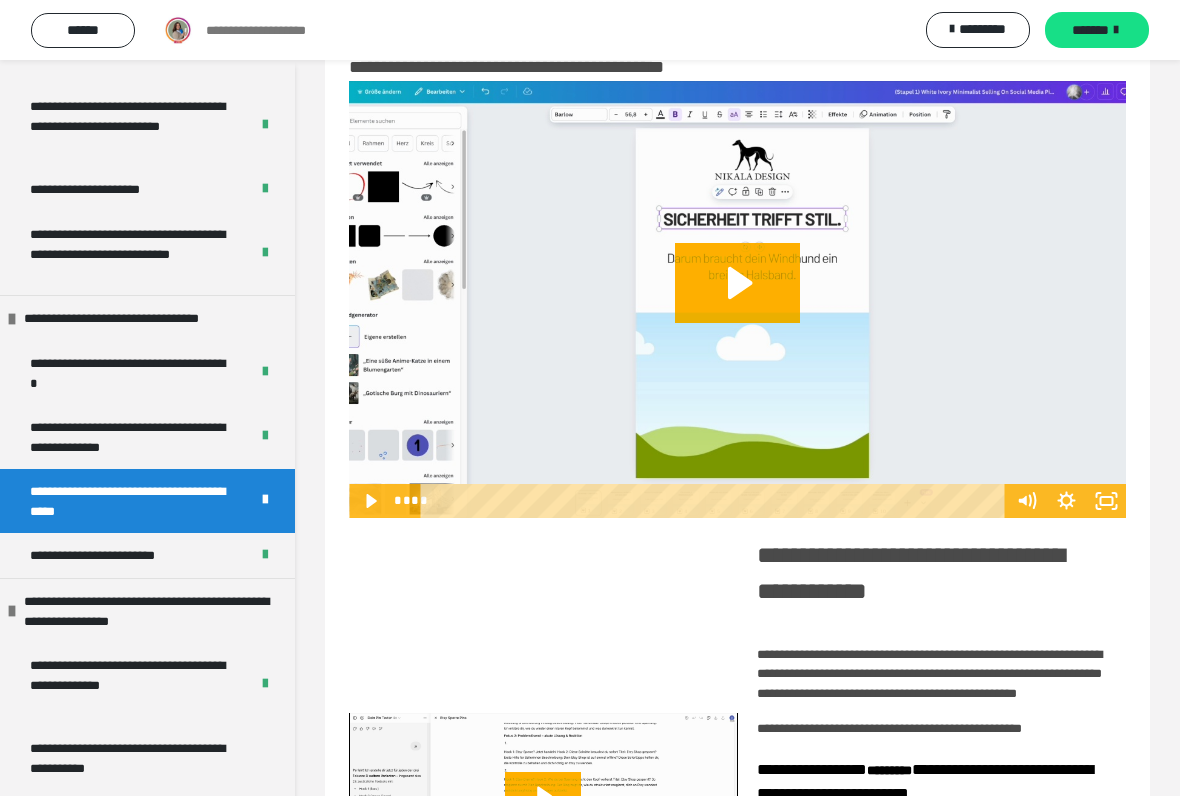 click 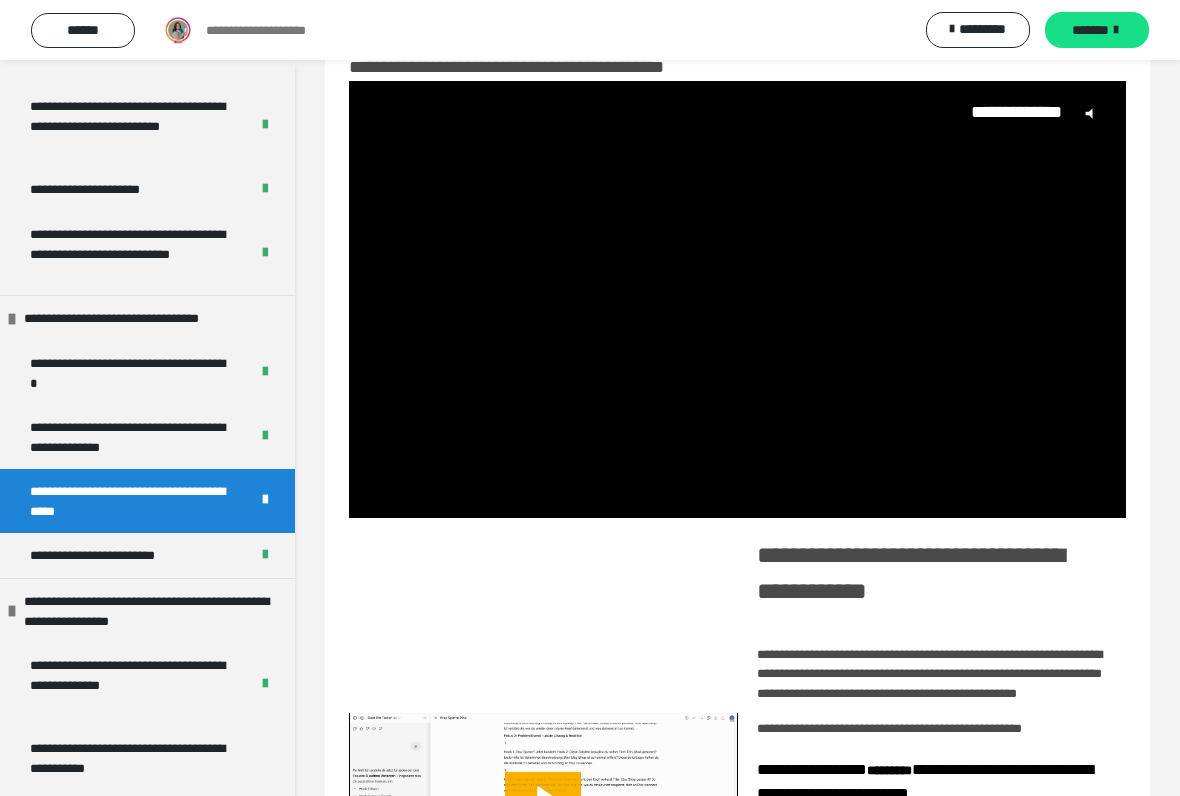 click on "**********" at bounding box center [737, 282] 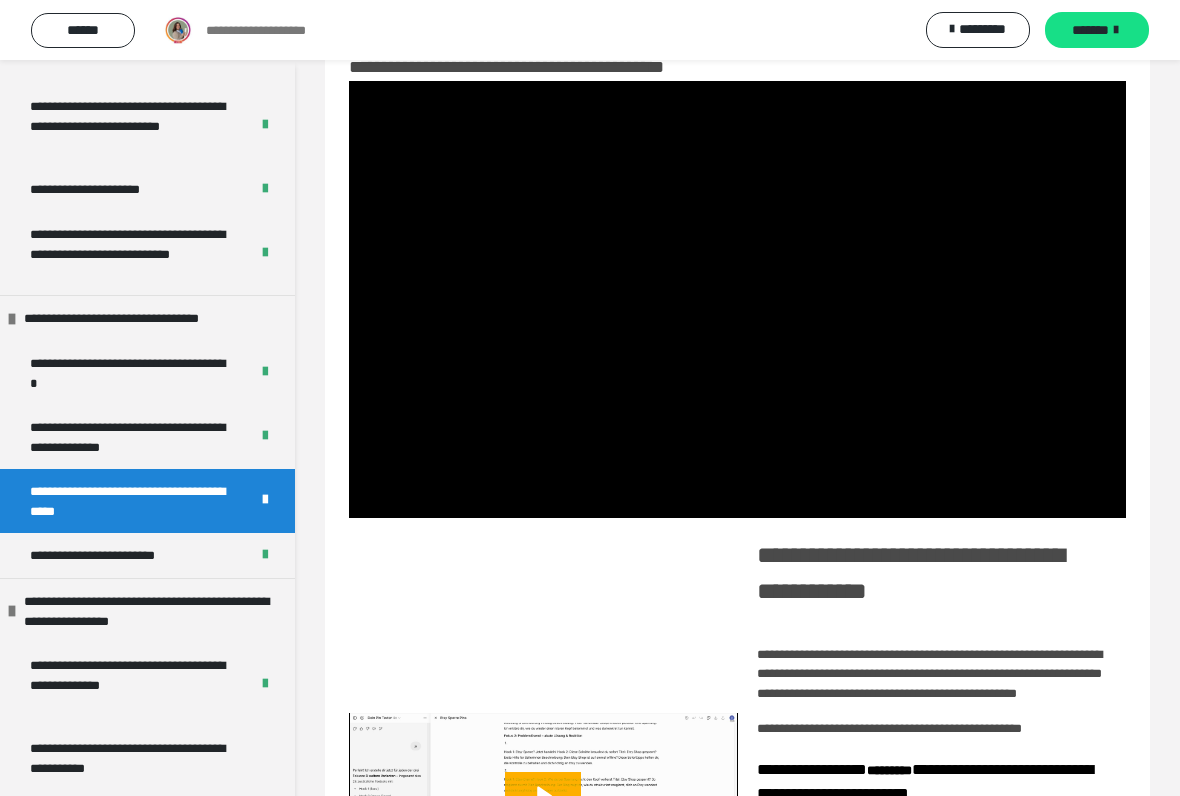 click at bounding box center [737, 299] 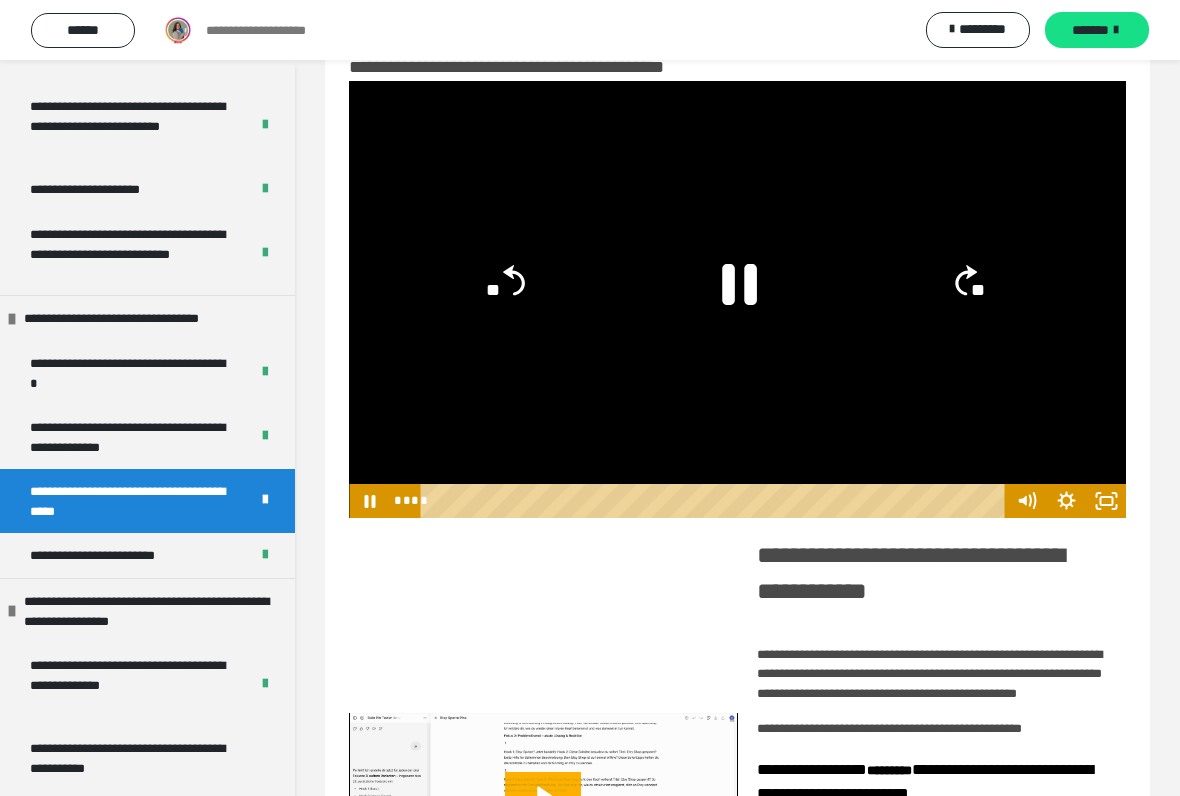 click 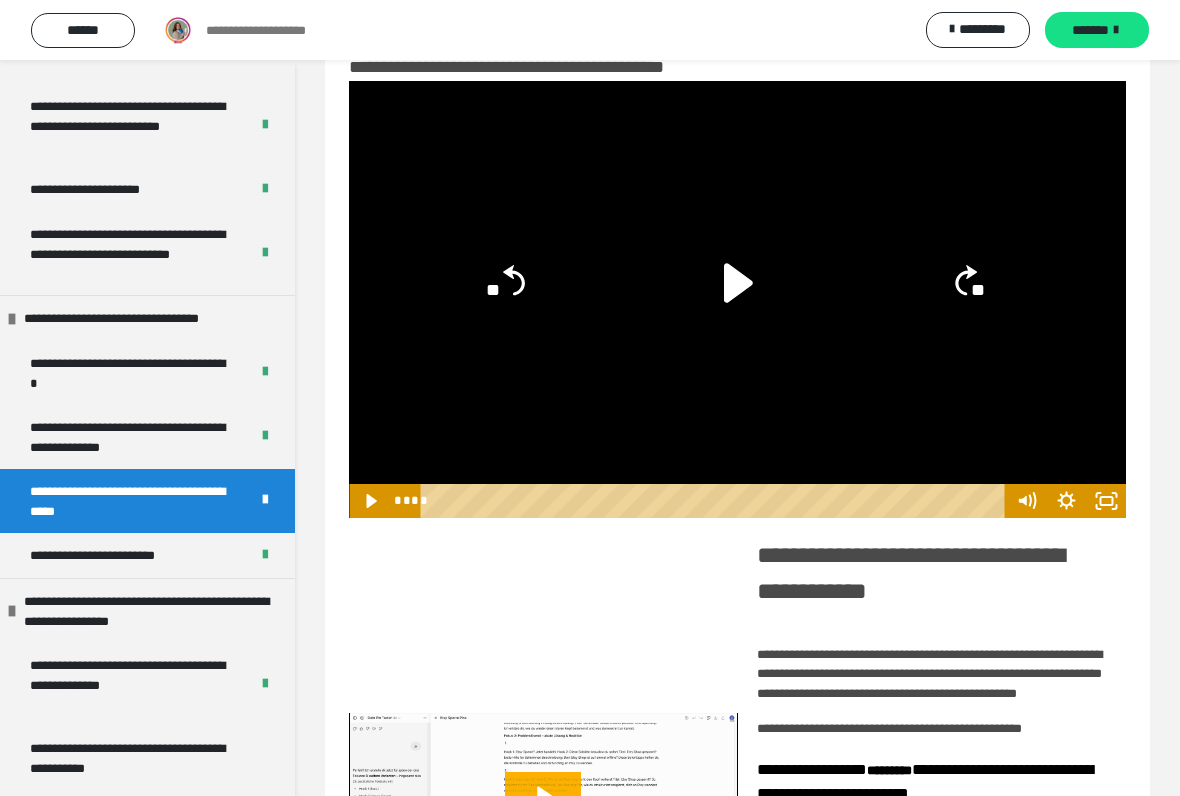 click at bounding box center [737, 299] 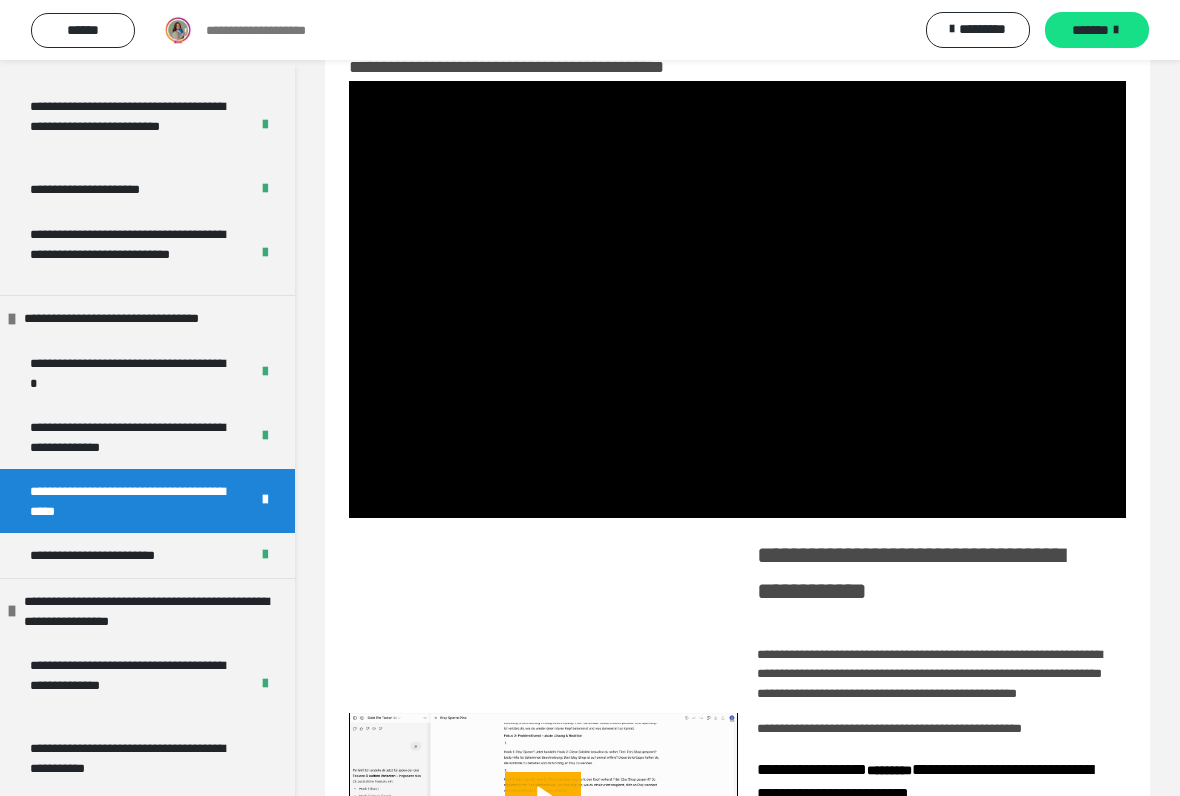 click at bounding box center (737, 299) 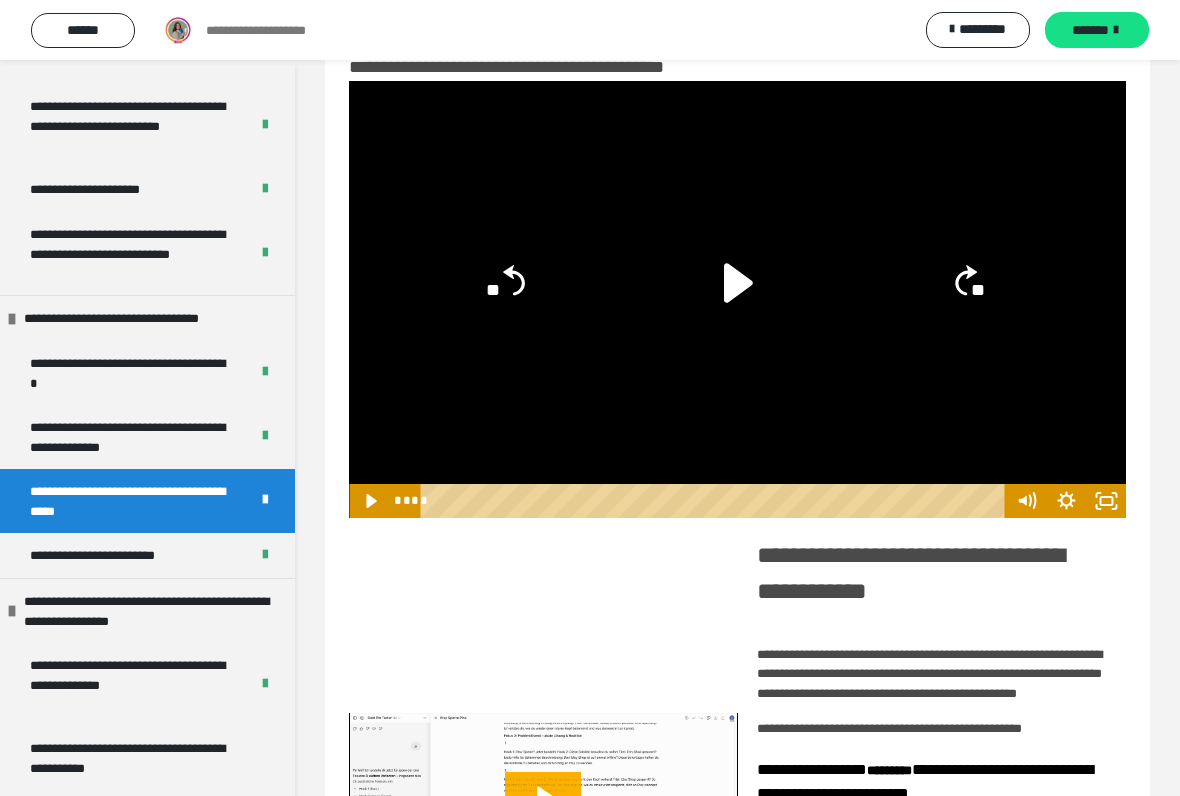 click 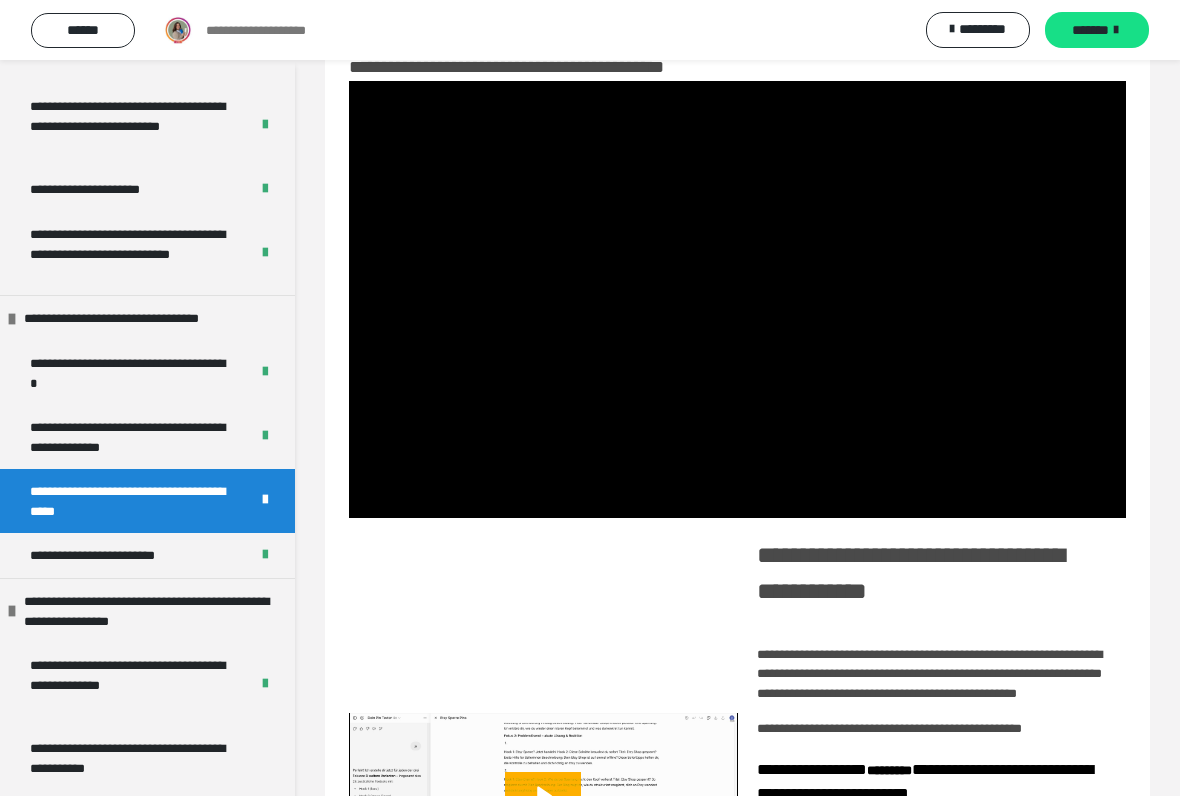 click at bounding box center [737, 299] 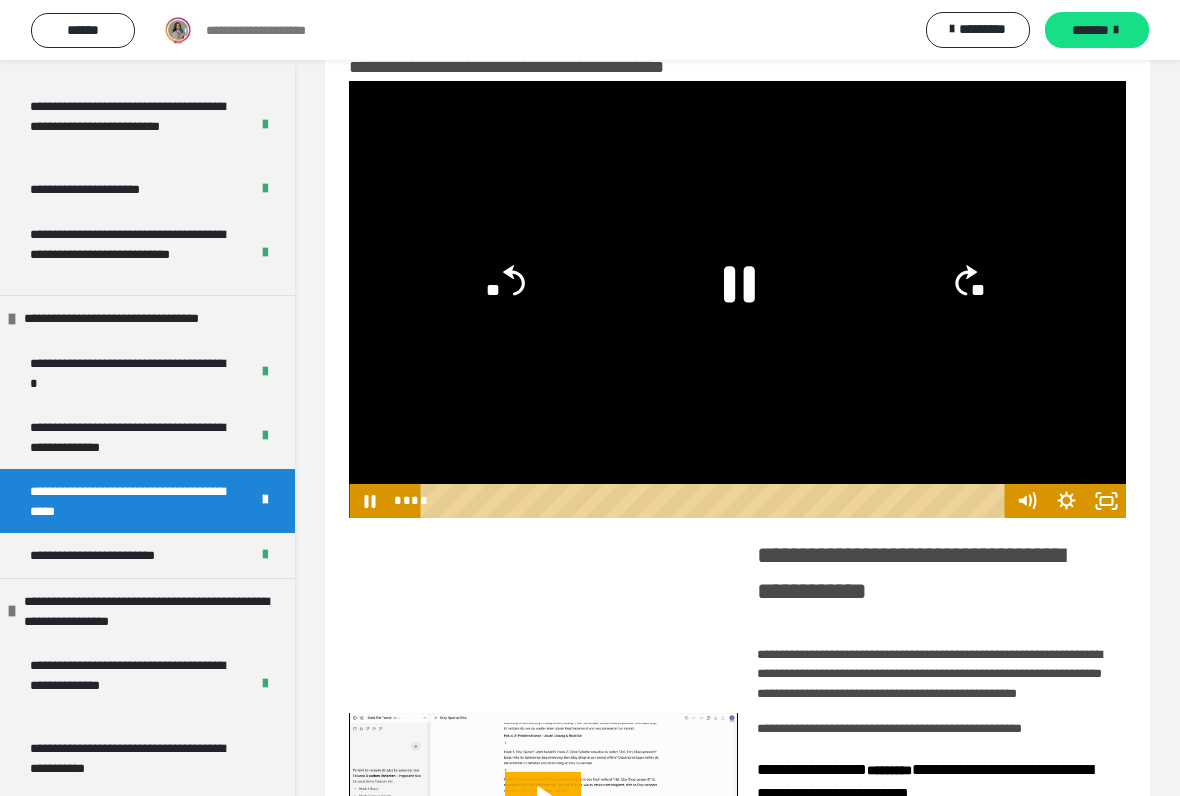 click 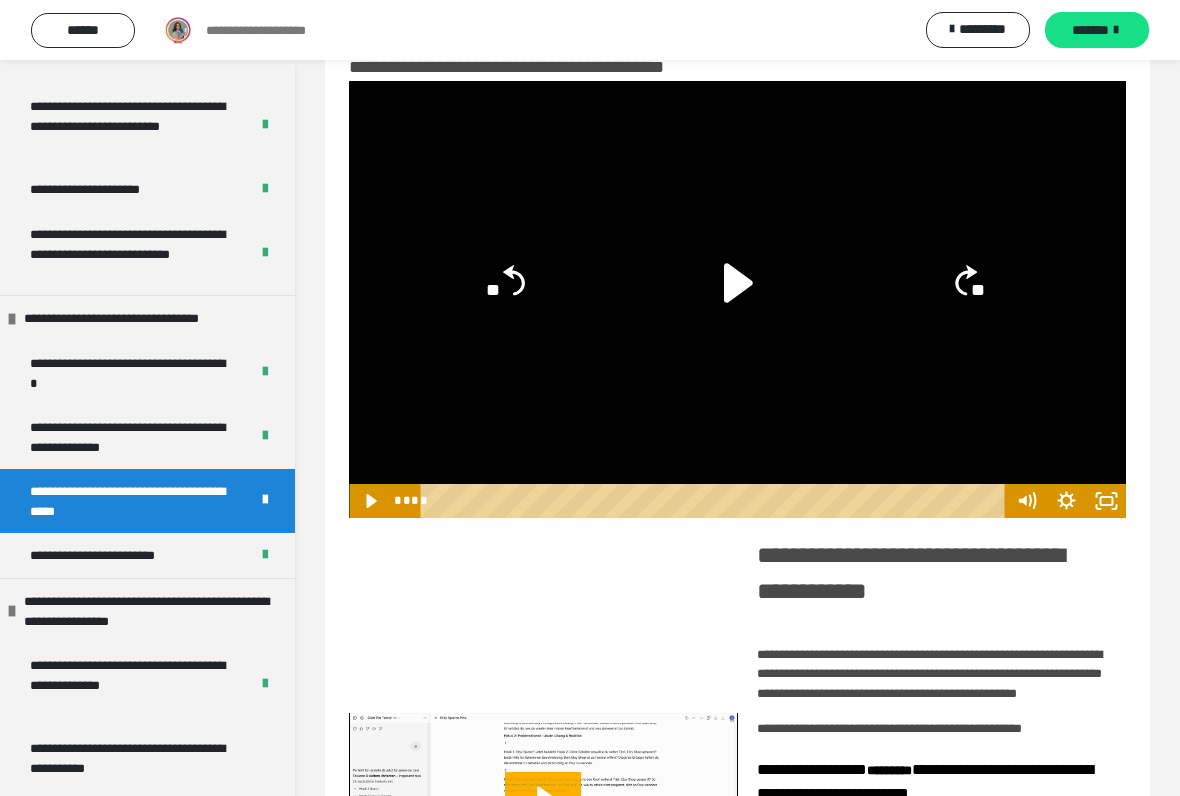 click 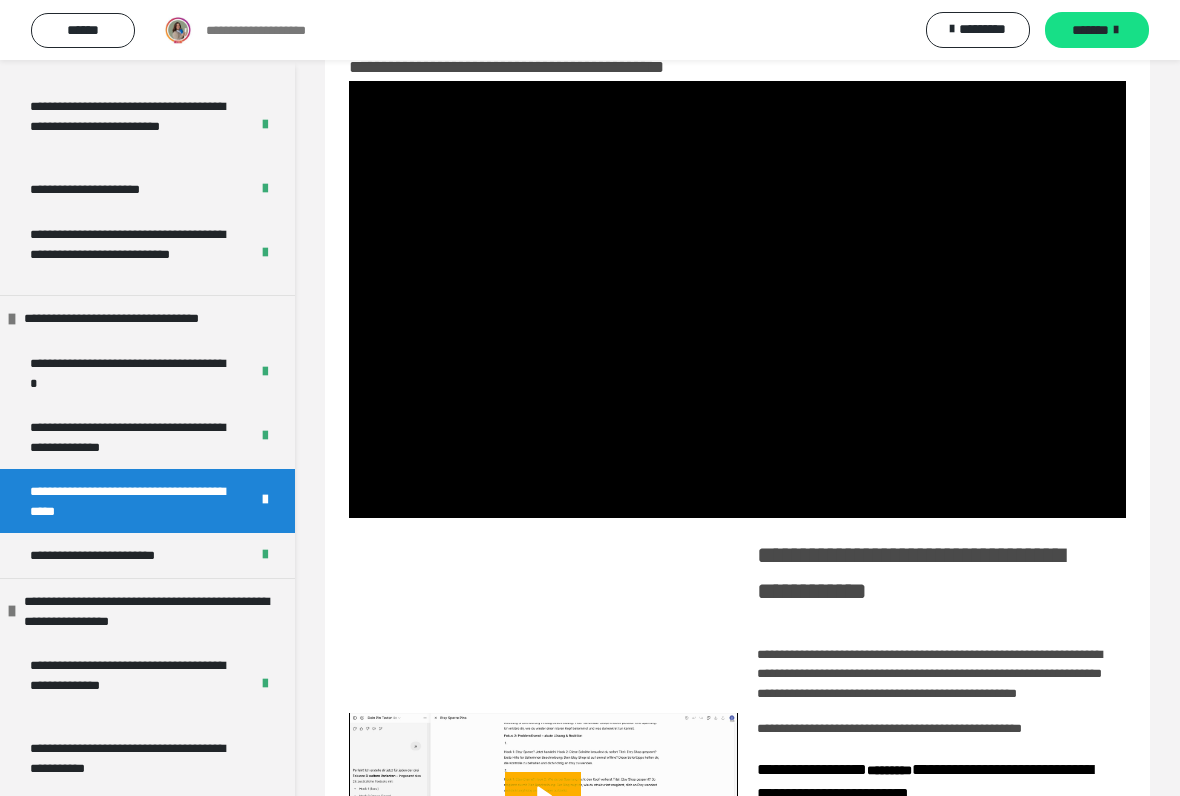 click at bounding box center [737, 299] 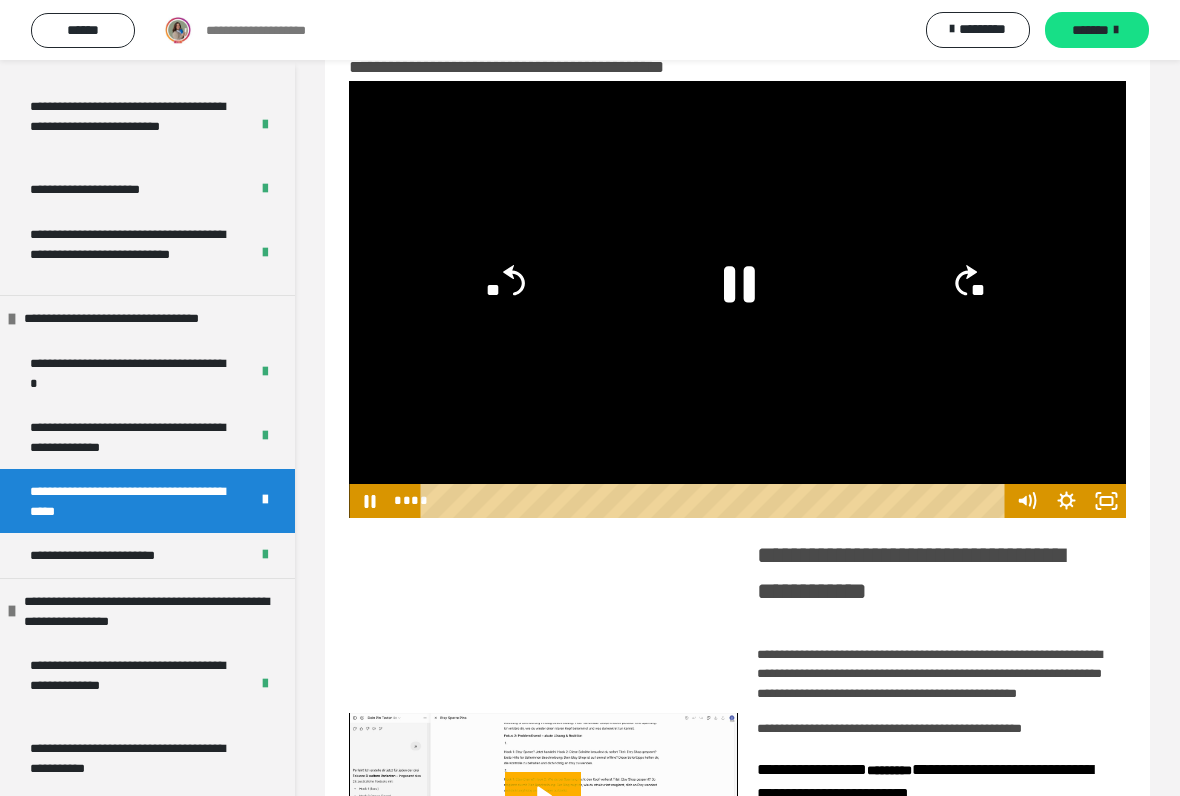 click 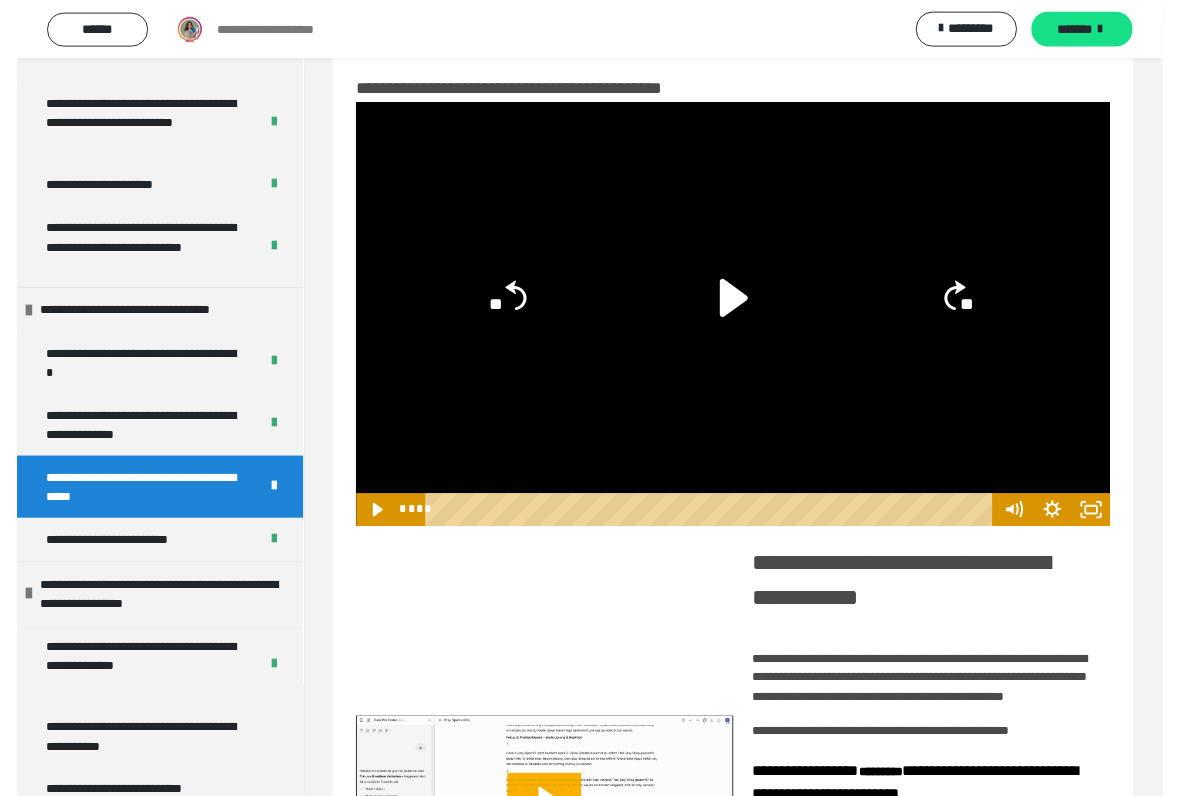 scroll, scrollTop: 60, scrollLeft: 0, axis: vertical 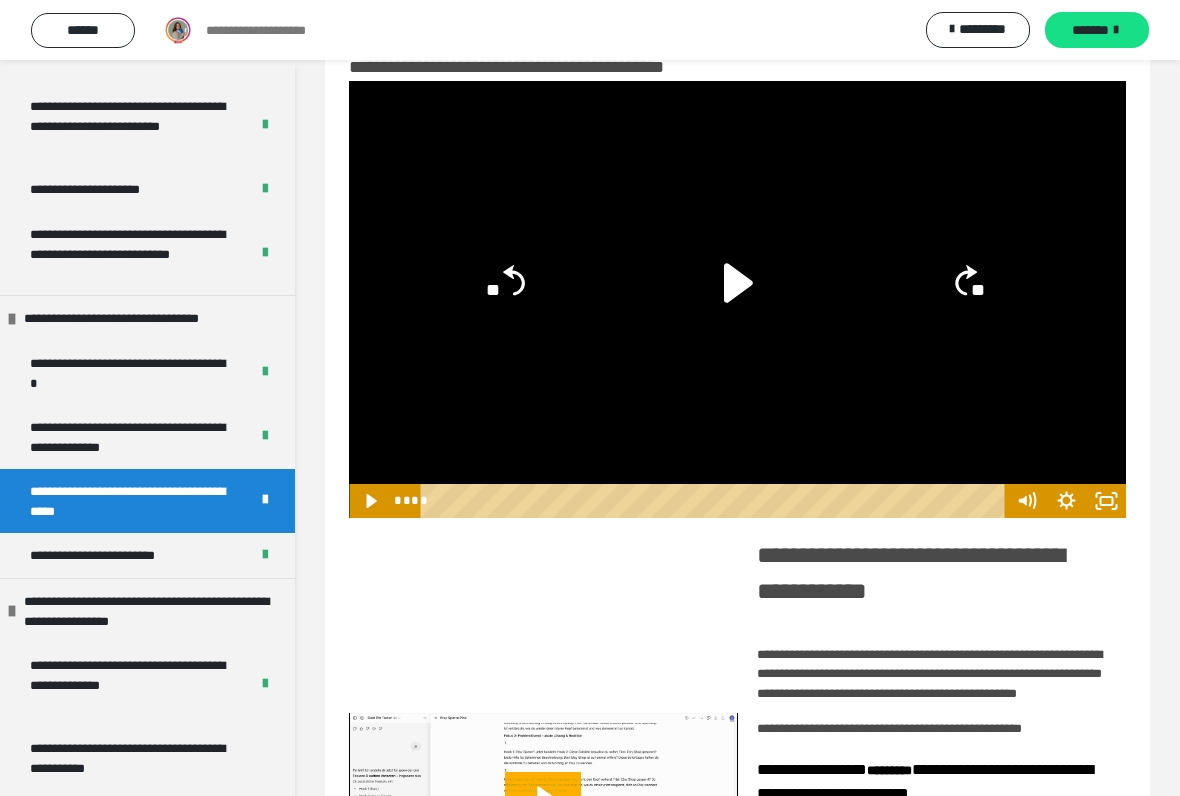 click on "**********" at bounding box center [131, 437] 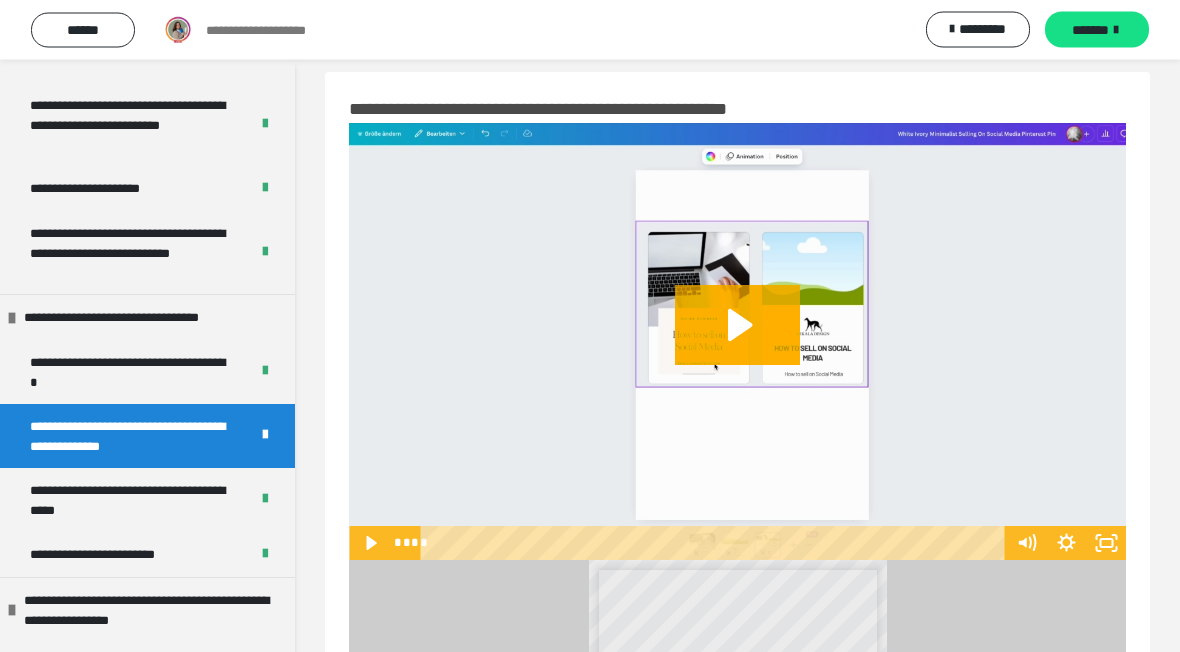 scroll, scrollTop: 0, scrollLeft: 0, axis: both 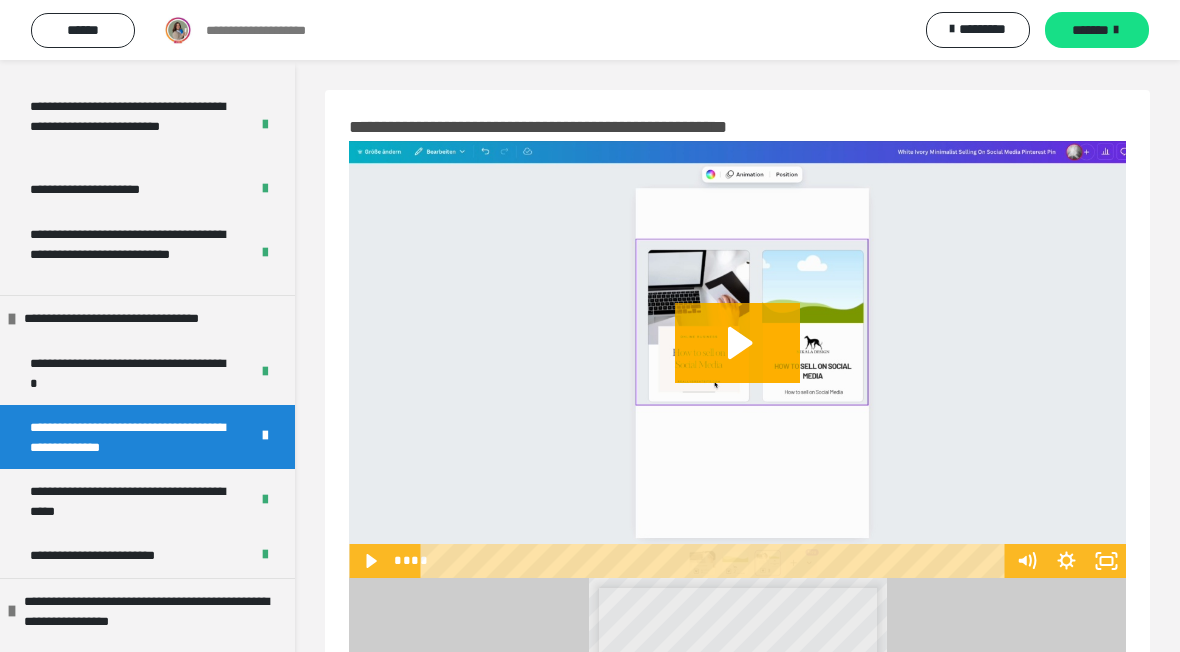 click 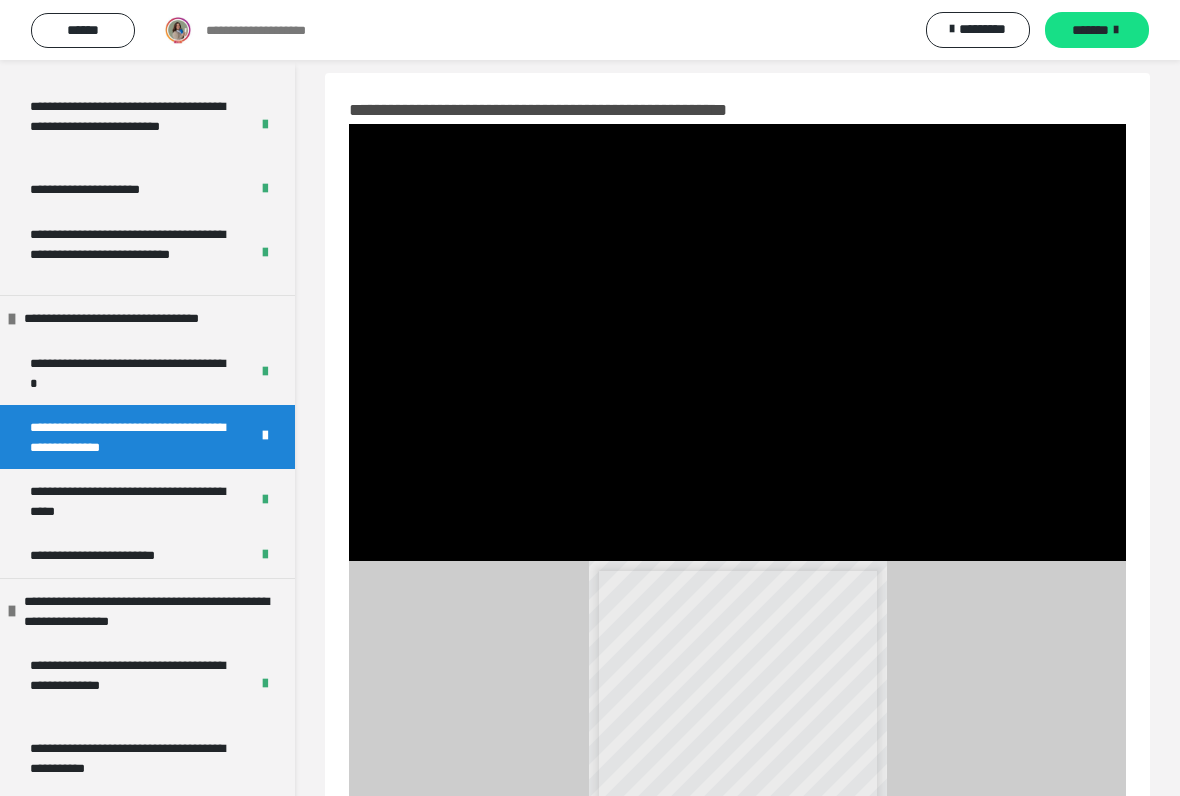 scroll, scrollTop: 56, scrollLeft: 0, axis: vertical 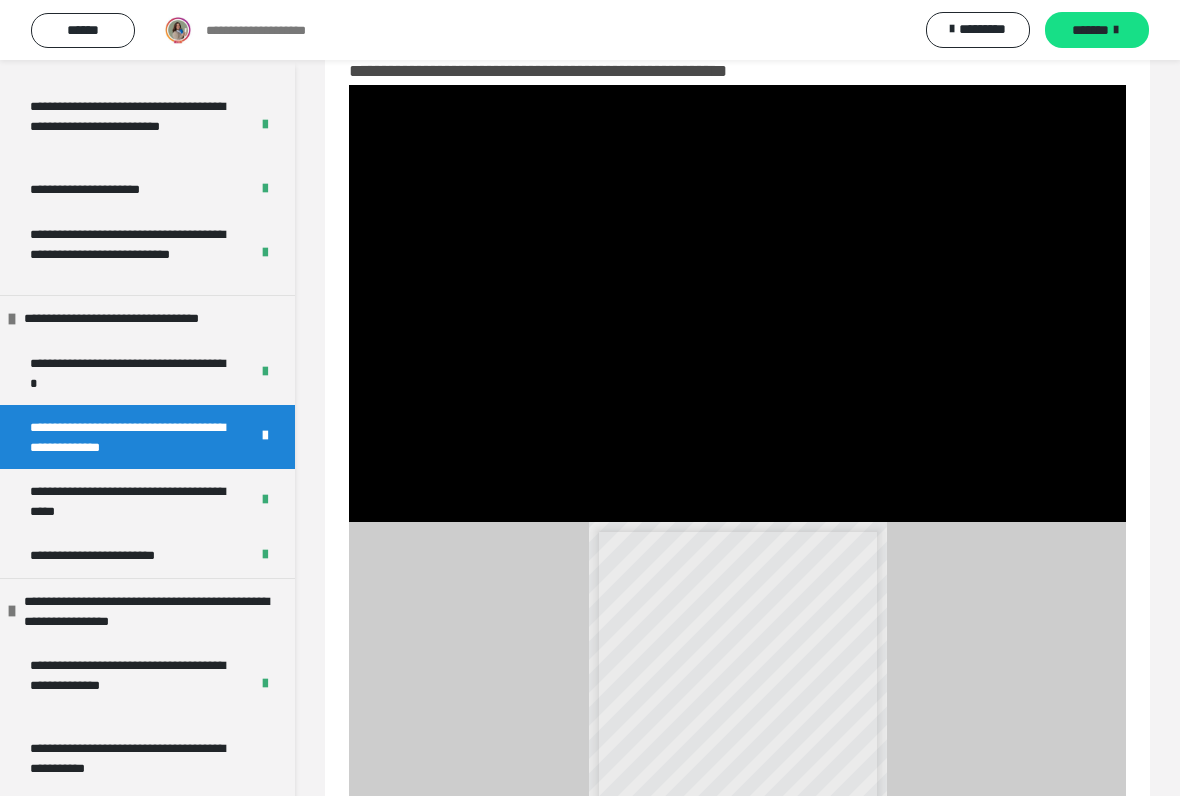 click at bounding box center (737, 303) 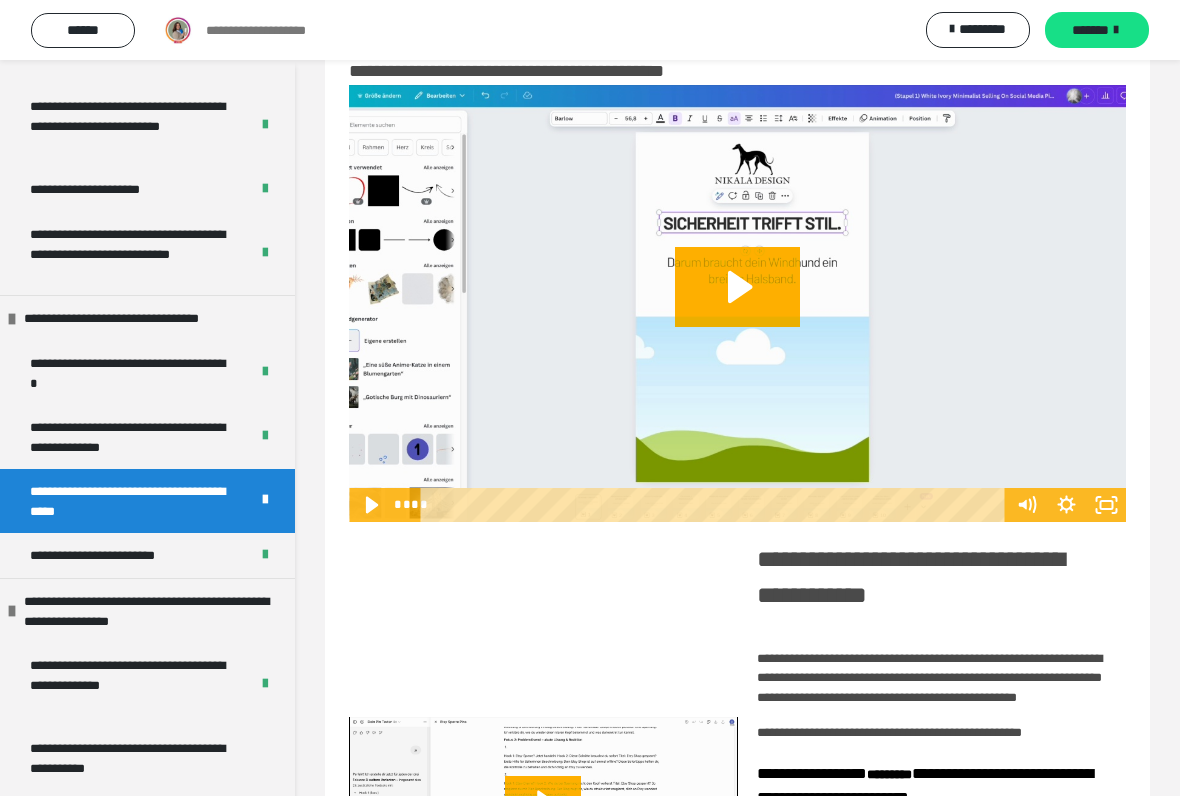 click 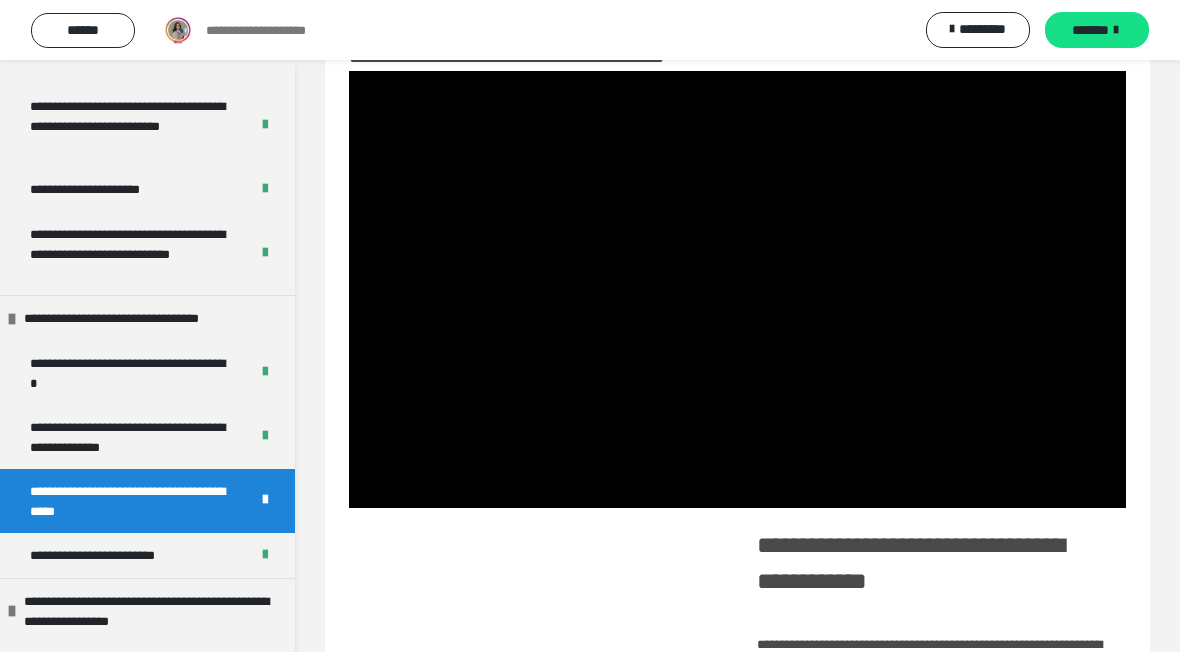 scroll, scrollTop: 0, scrollLeft: 0, axis: both 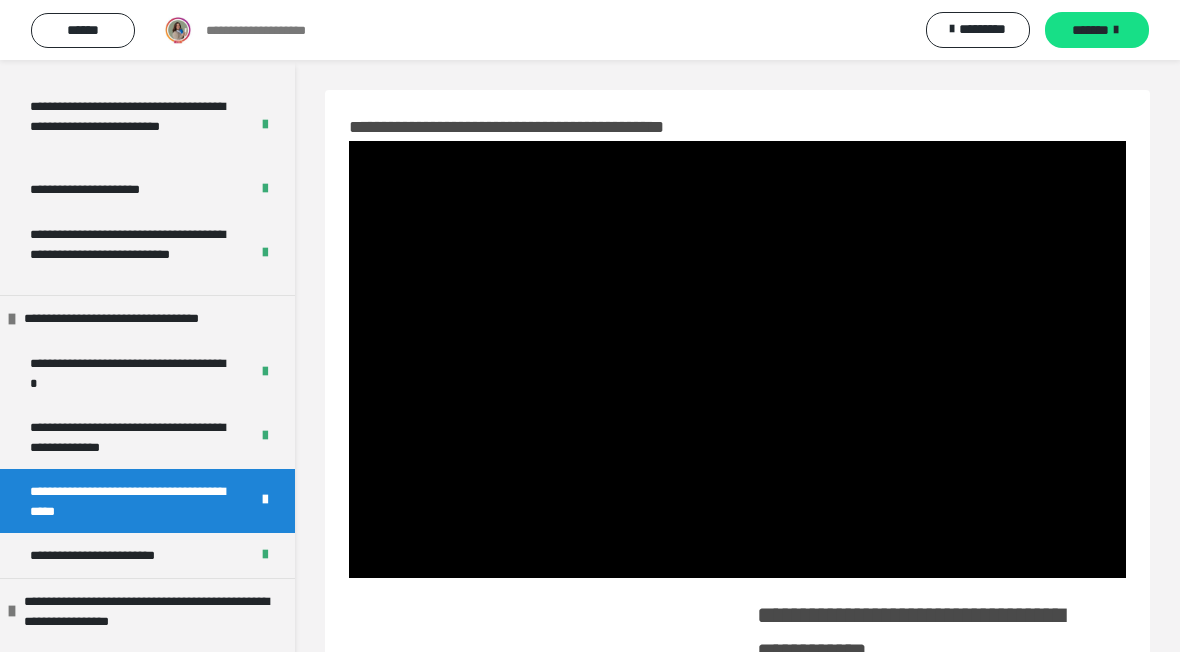 click at bounding box center [737, 359] 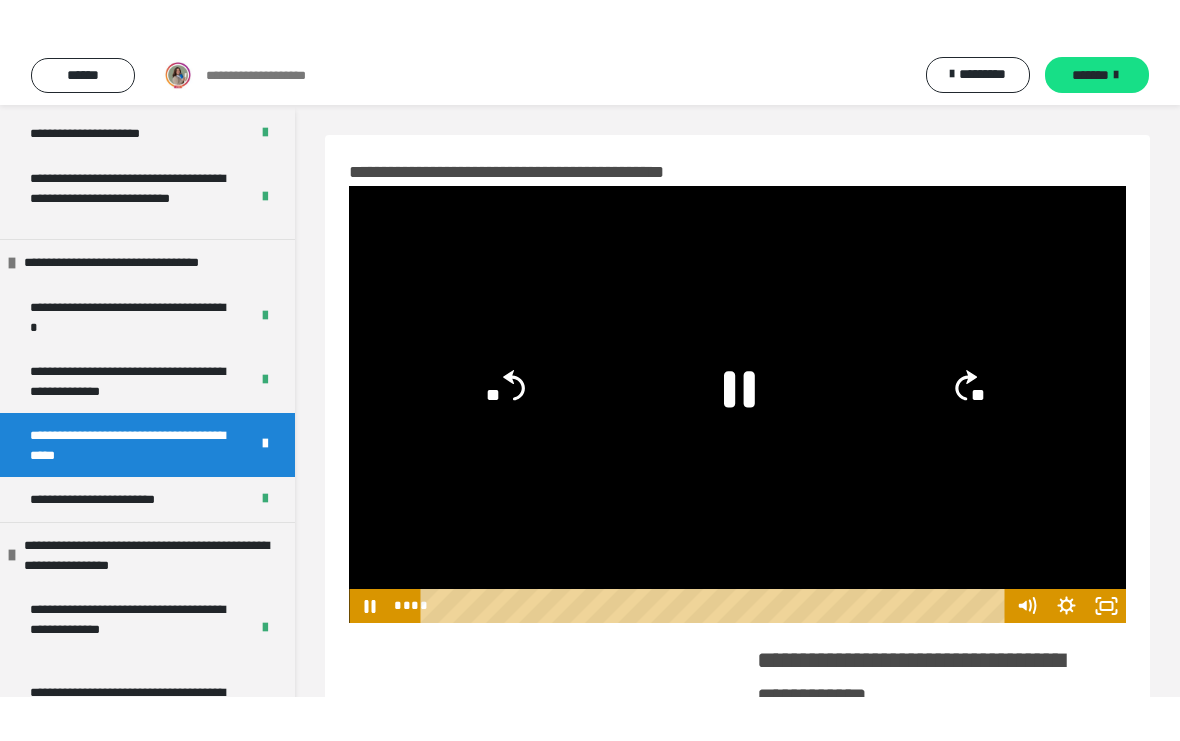 scroll, scrollTop: 776, scrollLeft: 0, axis: vertical 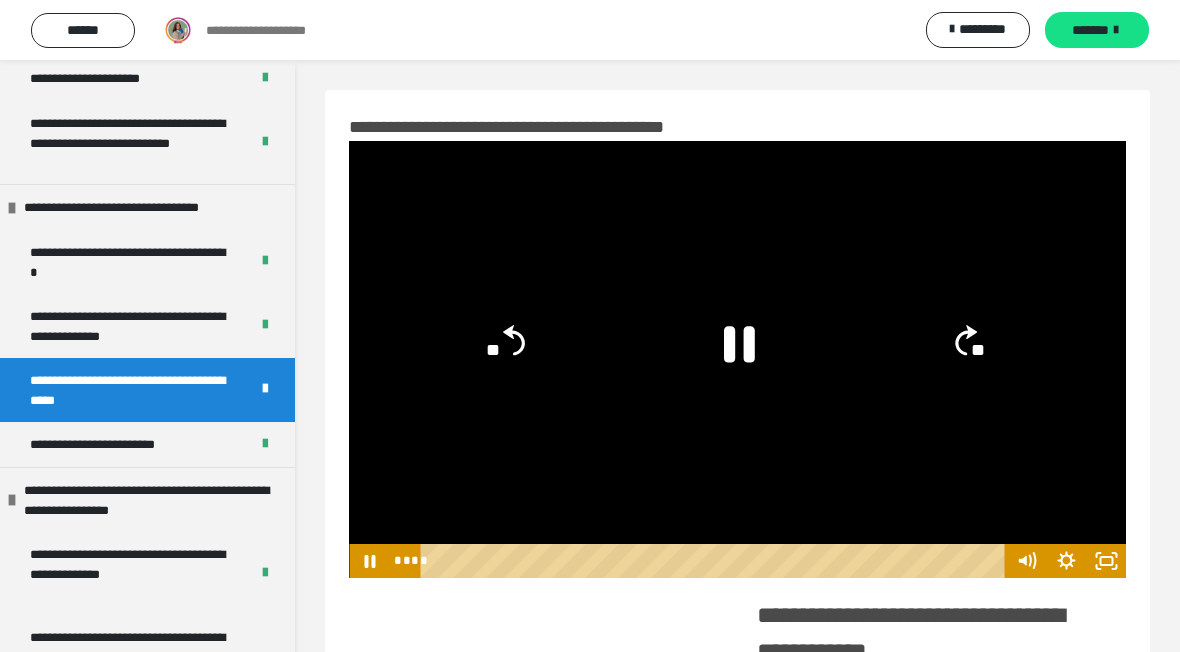 click on "**********" at bounding box center [117, 444] 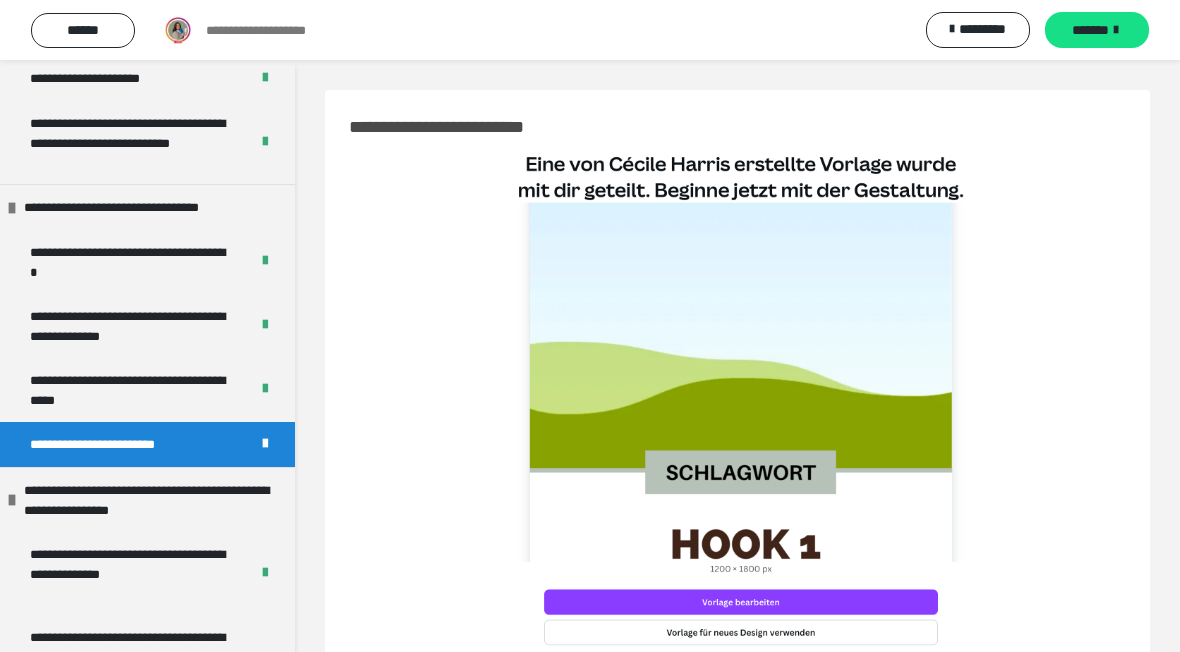 click at bounding box center [737, 404] 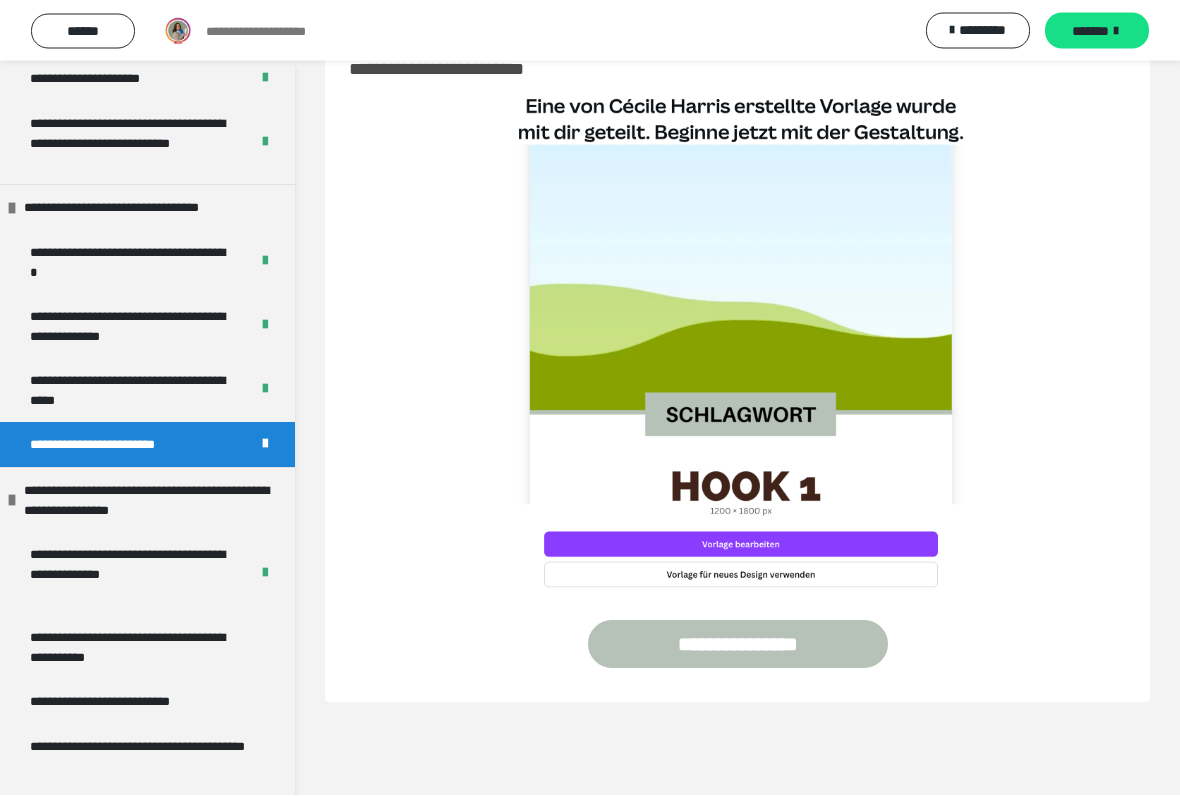 scroll, scrollTop: 58, scrollLeft: 0, axis: vertical 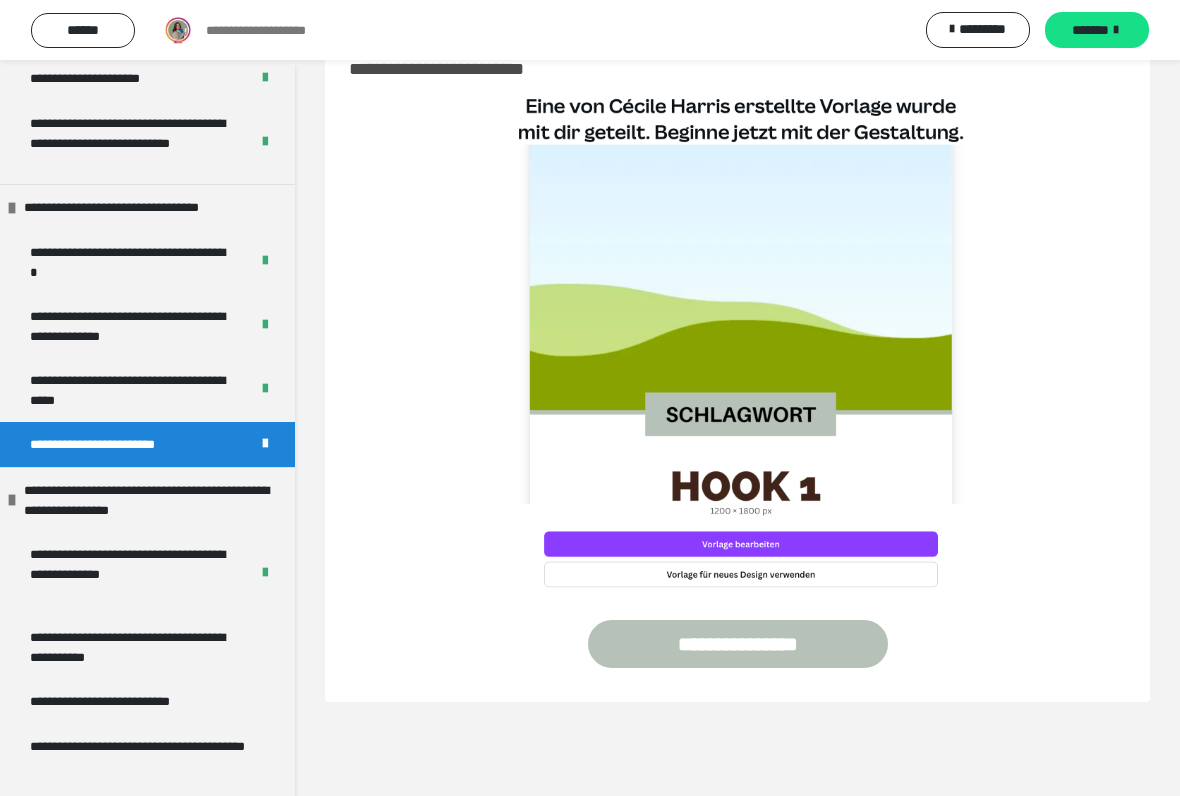 click on "**********" at bounding box center (152, 500) 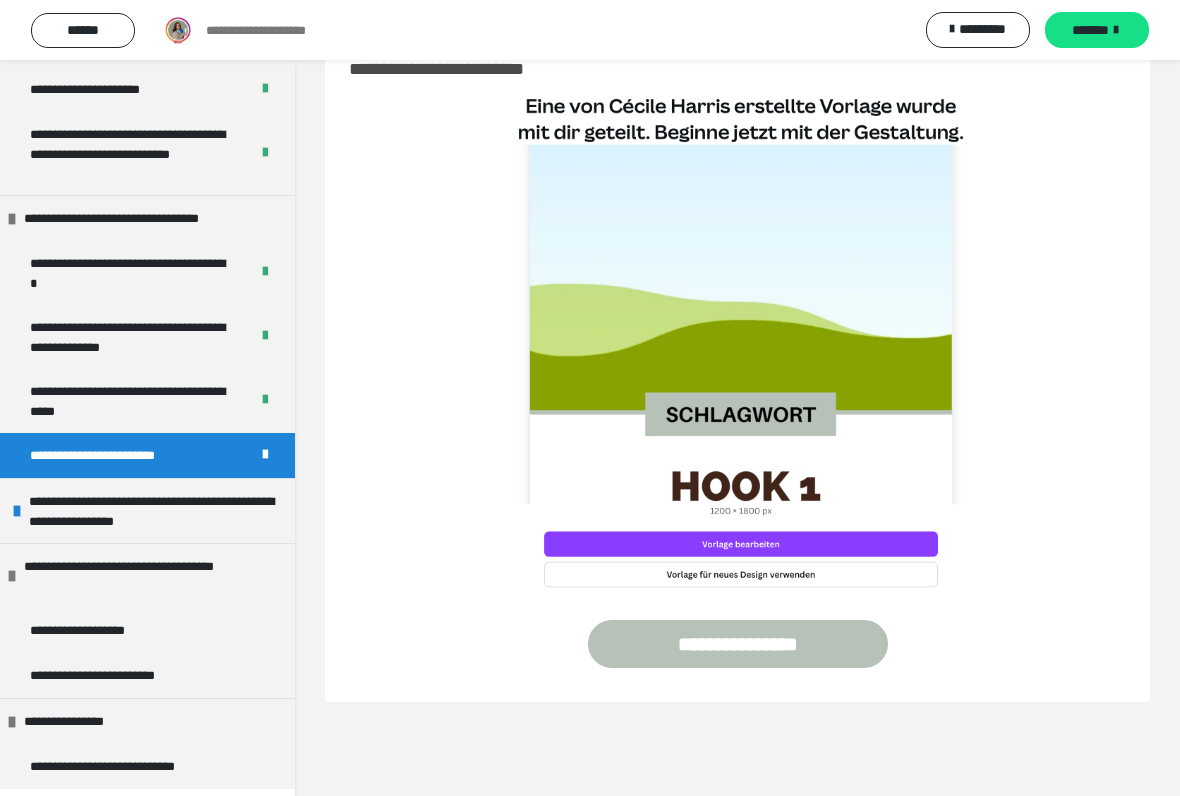 scroll, scrollTop: 763, scrollLeft: 0, axis: vertical 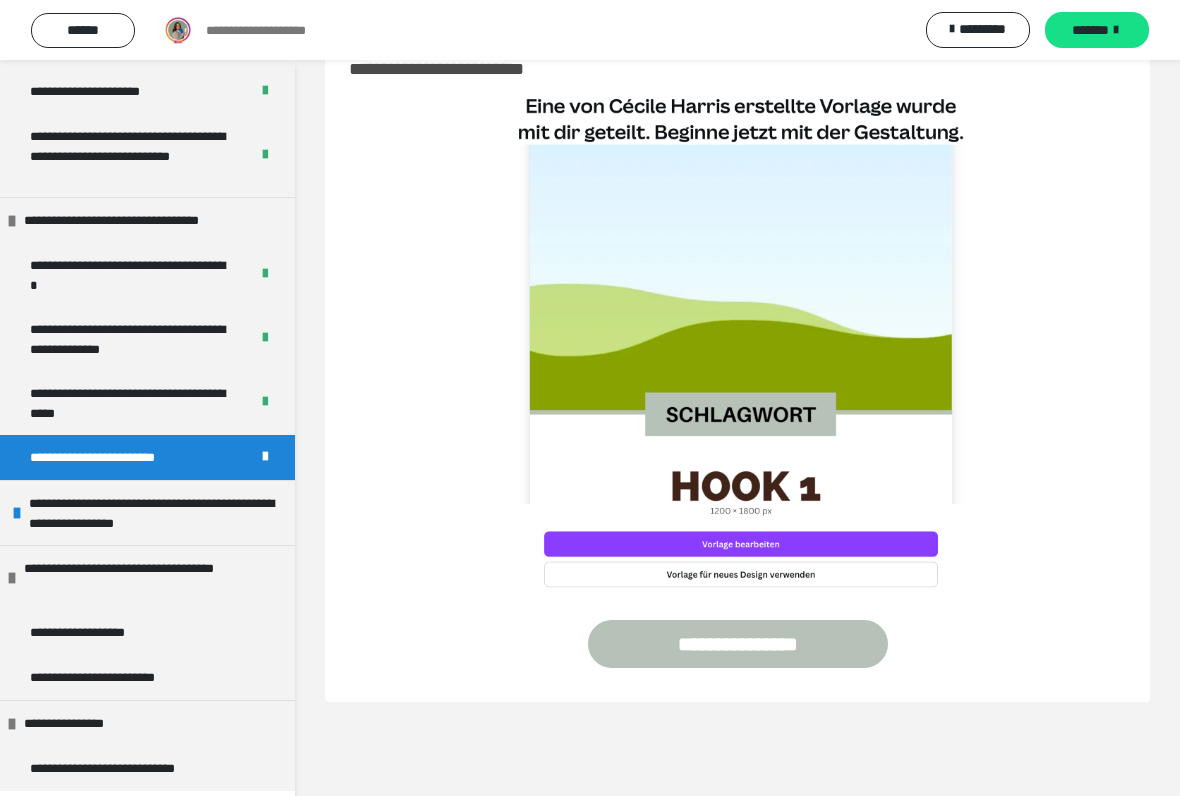 click on "**********" at bounding box center [147, 512] 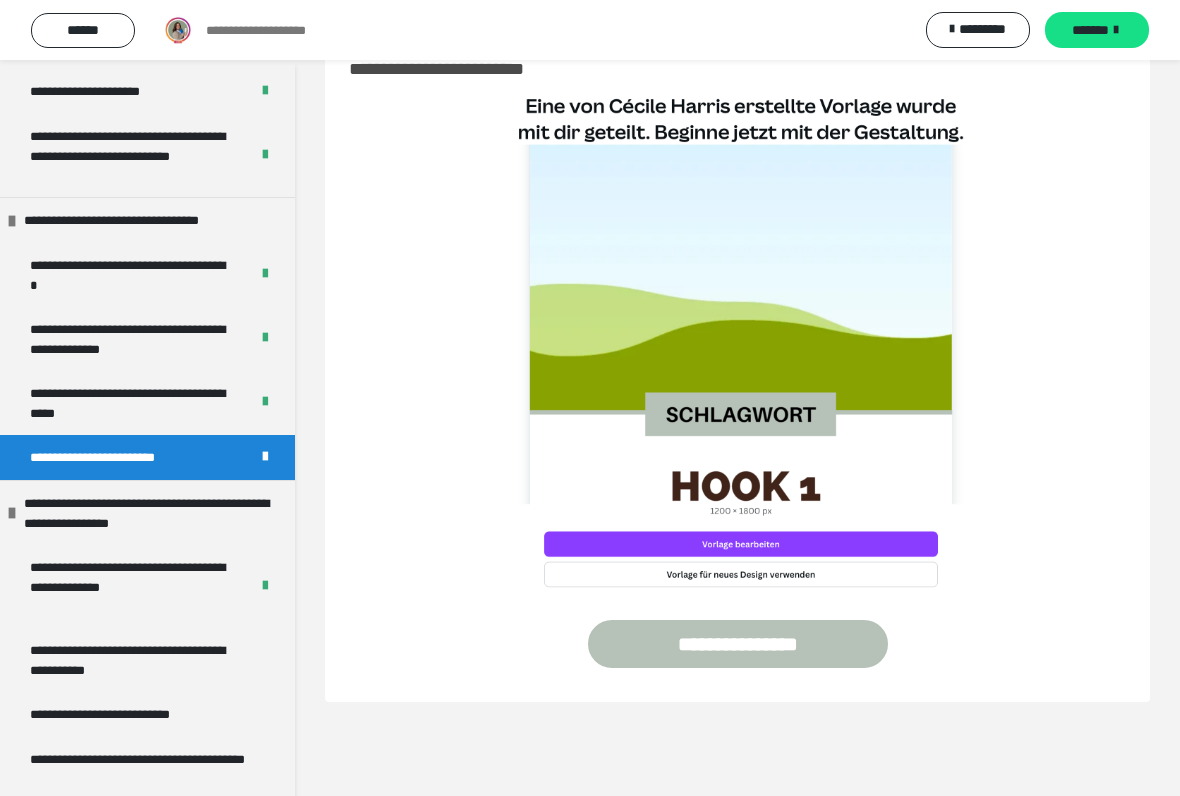 click on "**********" at bounding box center [152, 513] 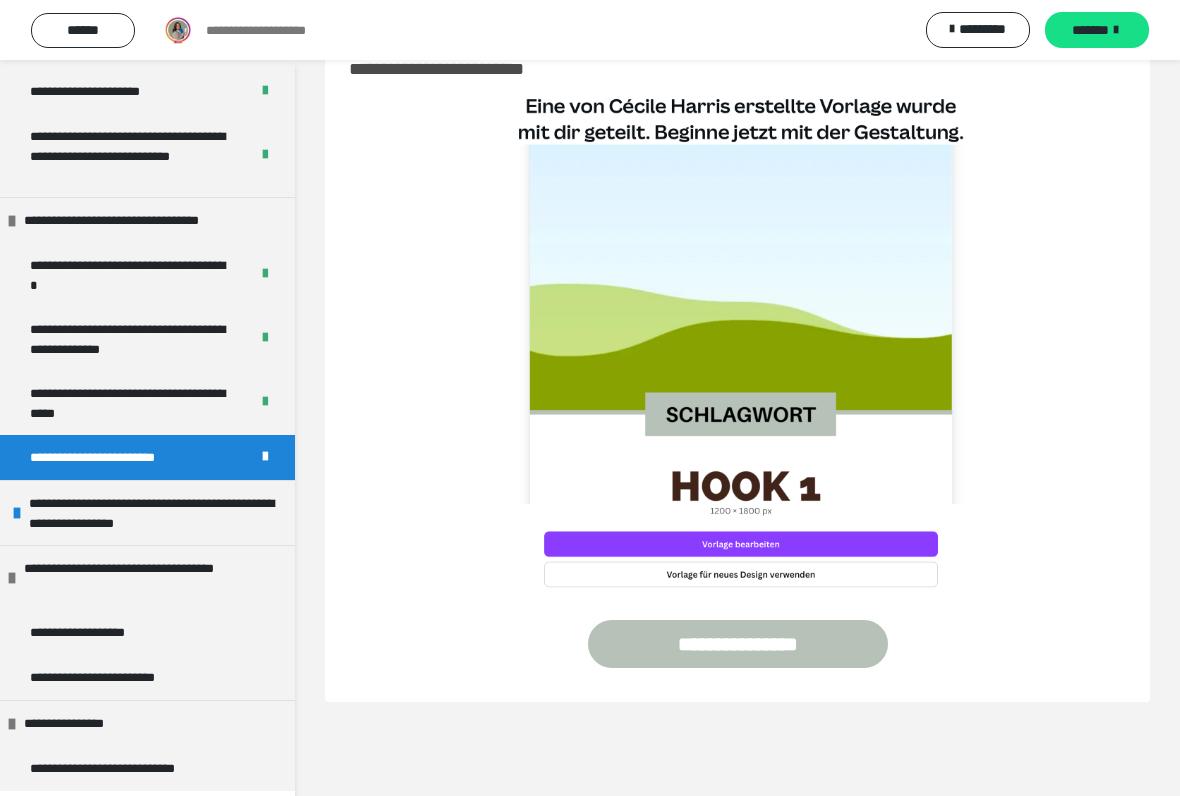 click on "**********" at bounding box center [147, 512] 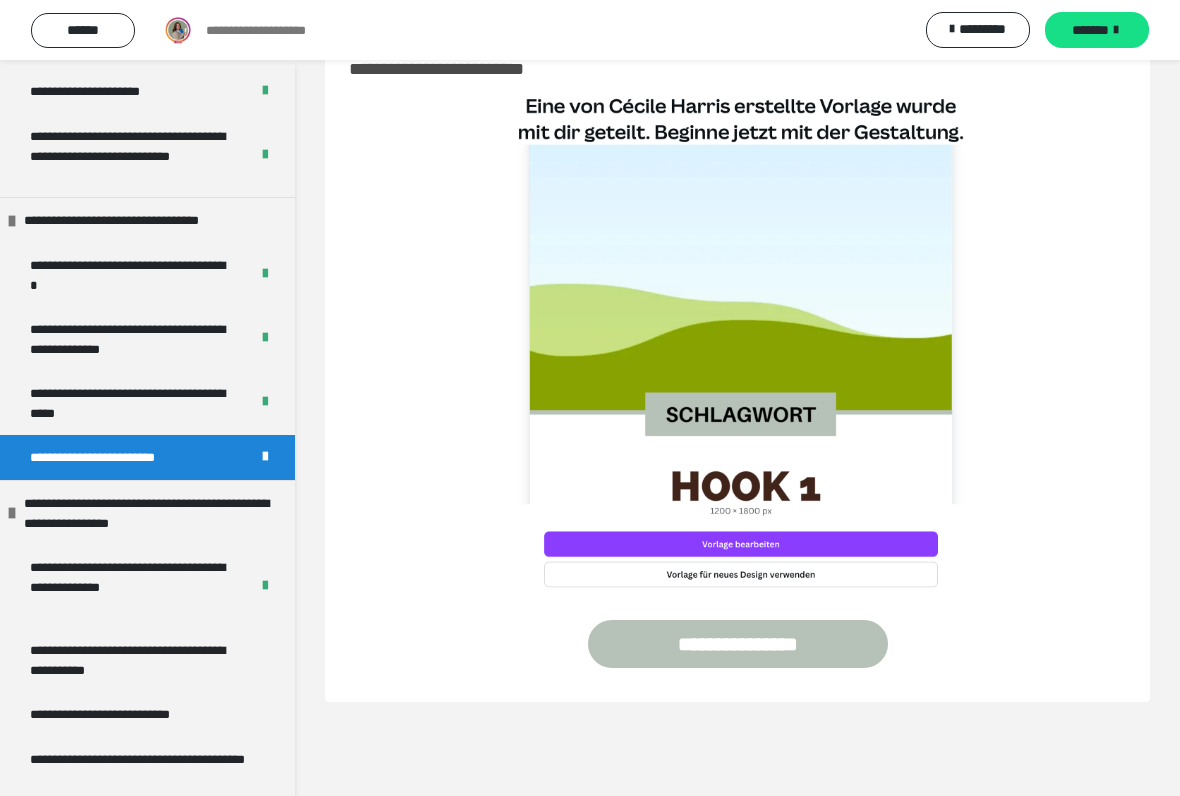 click on "**********" at bounding box center [131, 586] 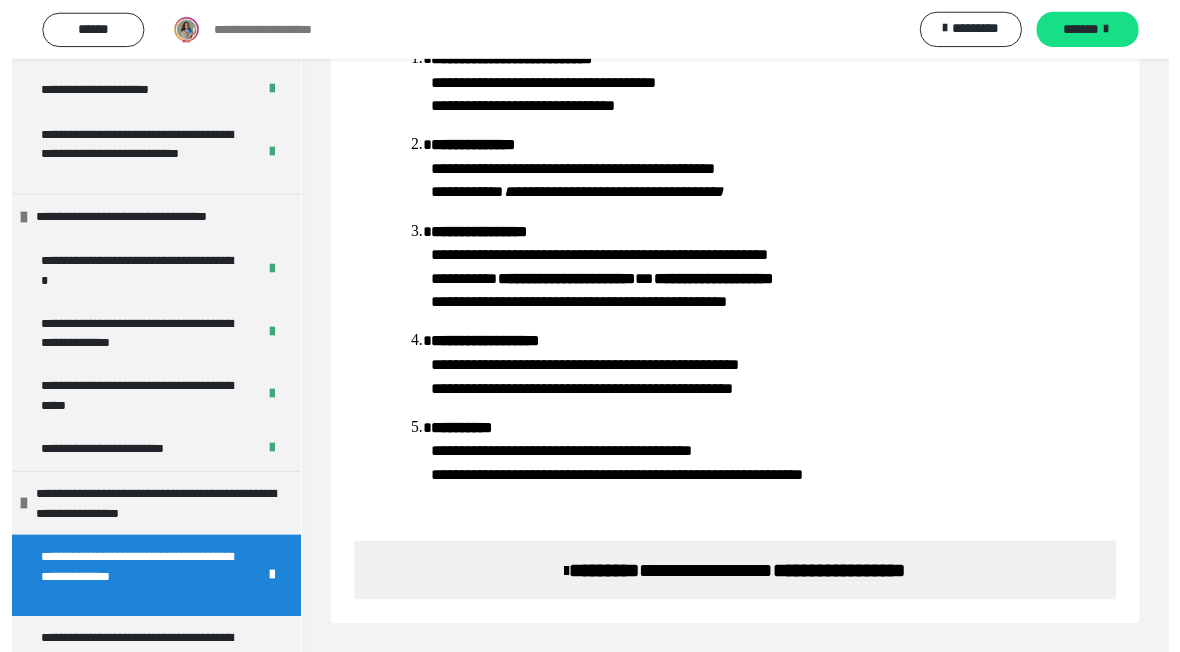 scroll, scrollTop: 531, scrollLeft: 0, axis: vertical 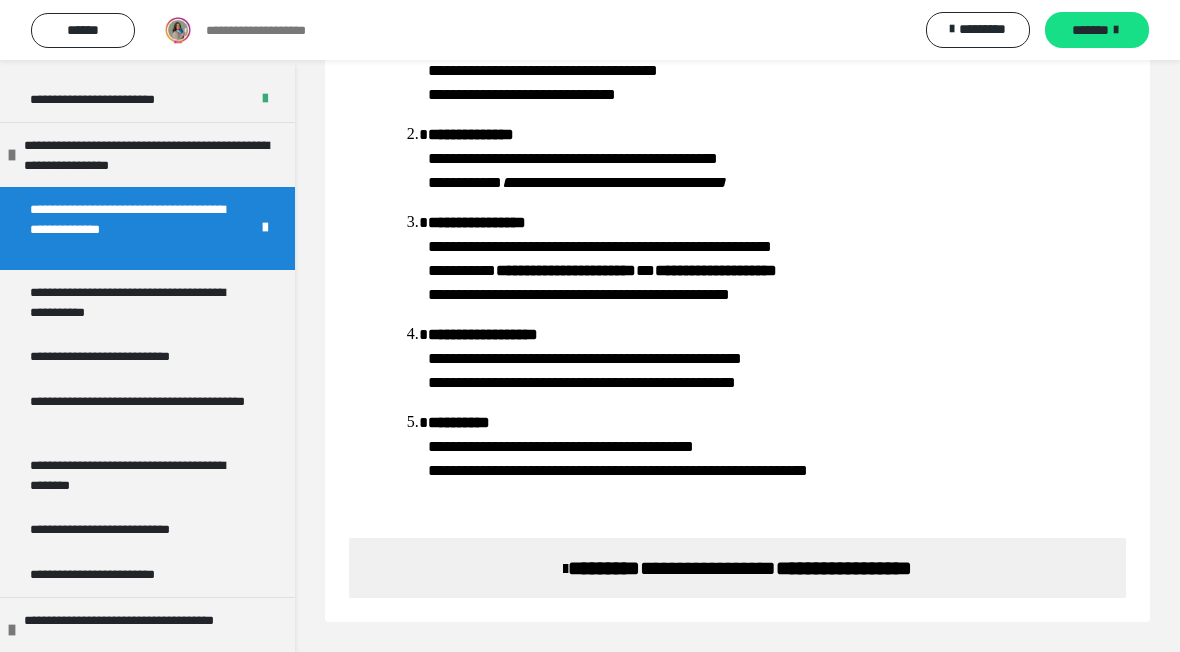 click on "**********" at bounding box center (139, 302) 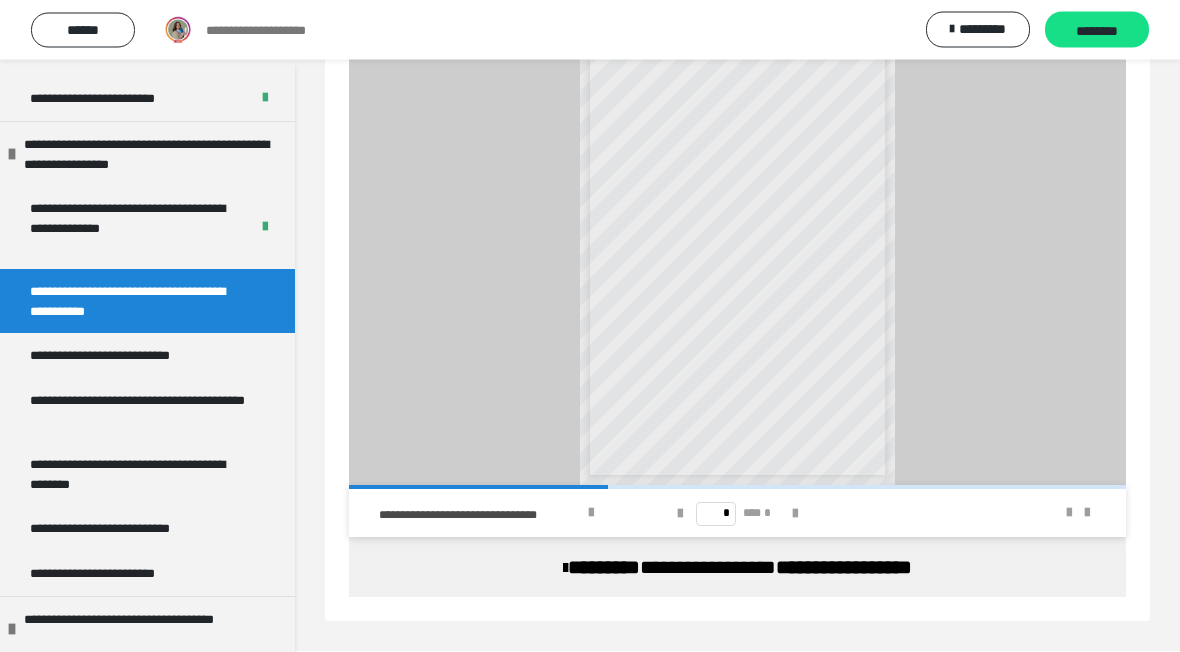 scroll, scrollTop: 2883, scrollLeft: 0, axis: vertical 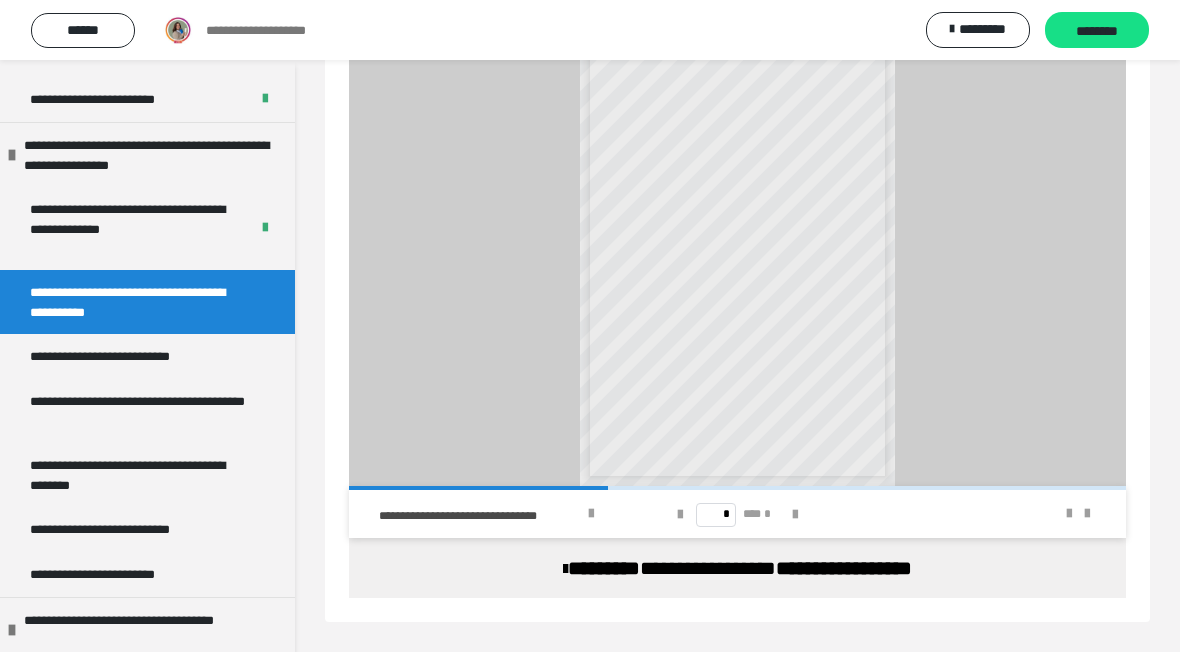 click on "**********" at bounding box center (737, 262) 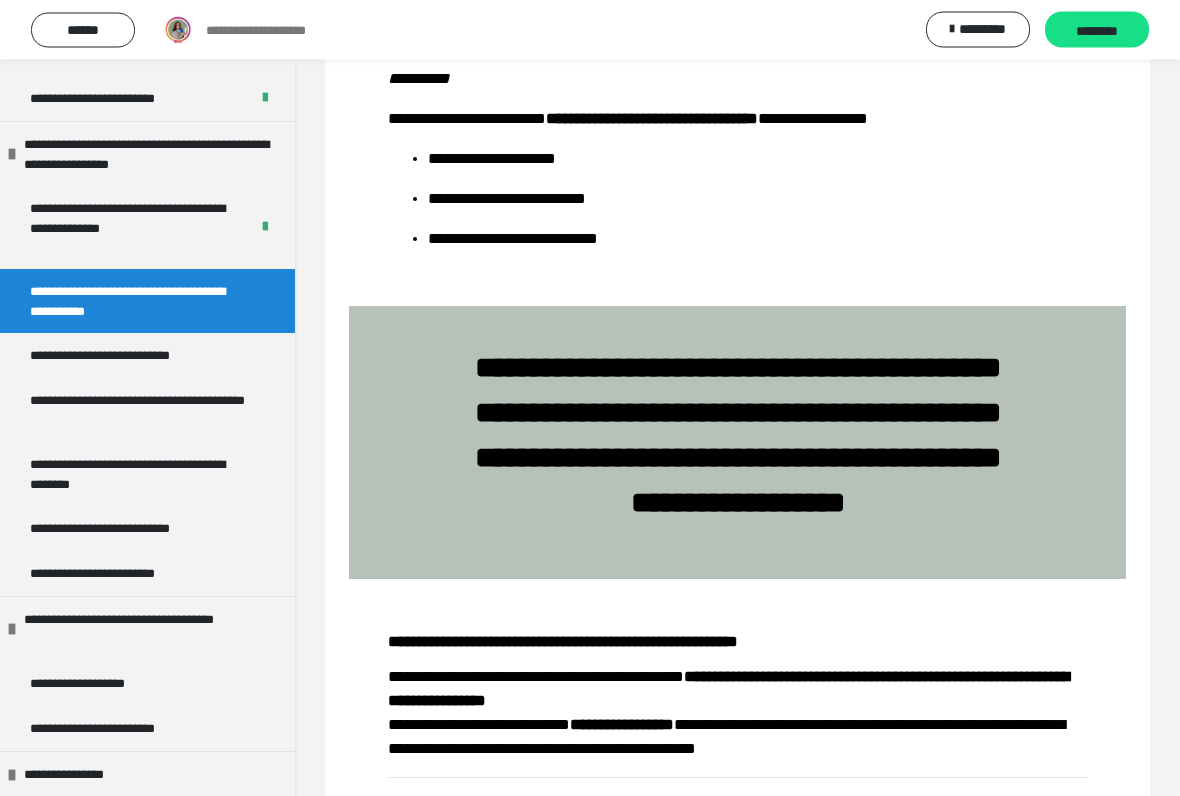 scroll, scrollTop: 330, scrollLeft: 0, axis: vertical 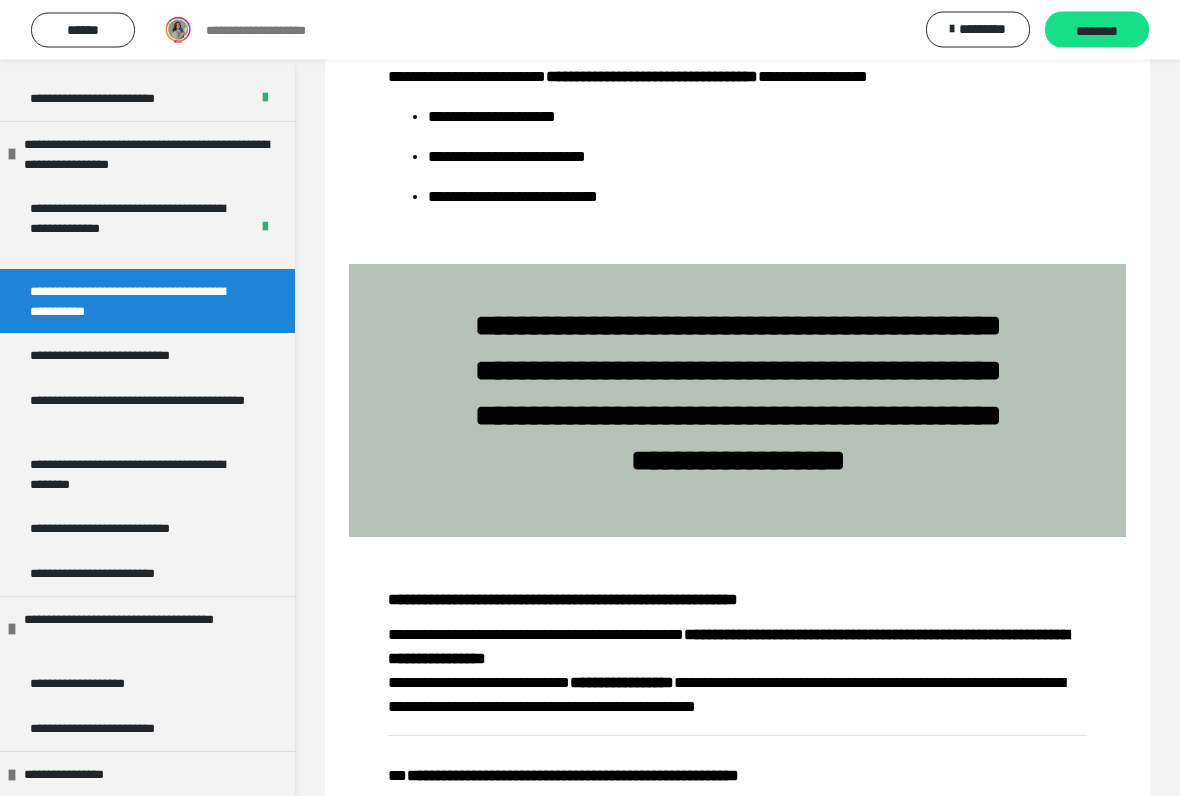 click on "**********" at bounding box center [125, 356] 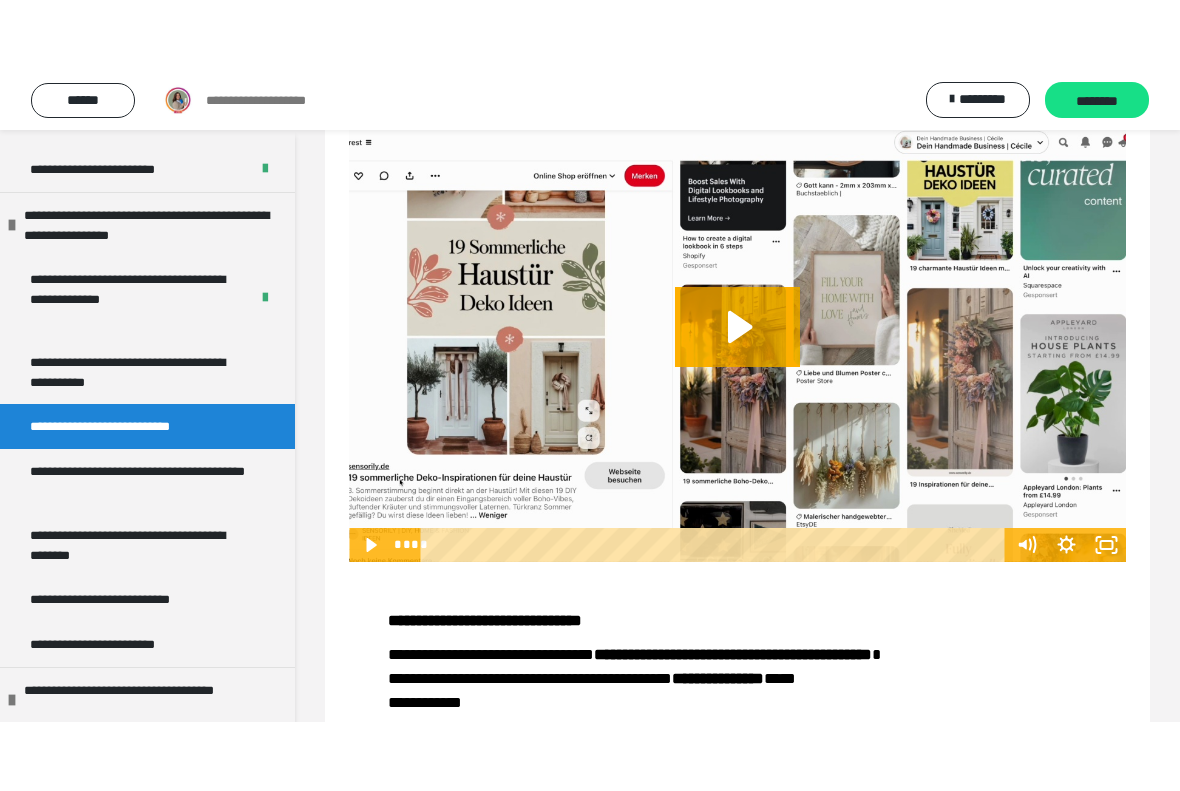 scroll, scrollTop: 80, scrollLeft: 0, axis: vertical 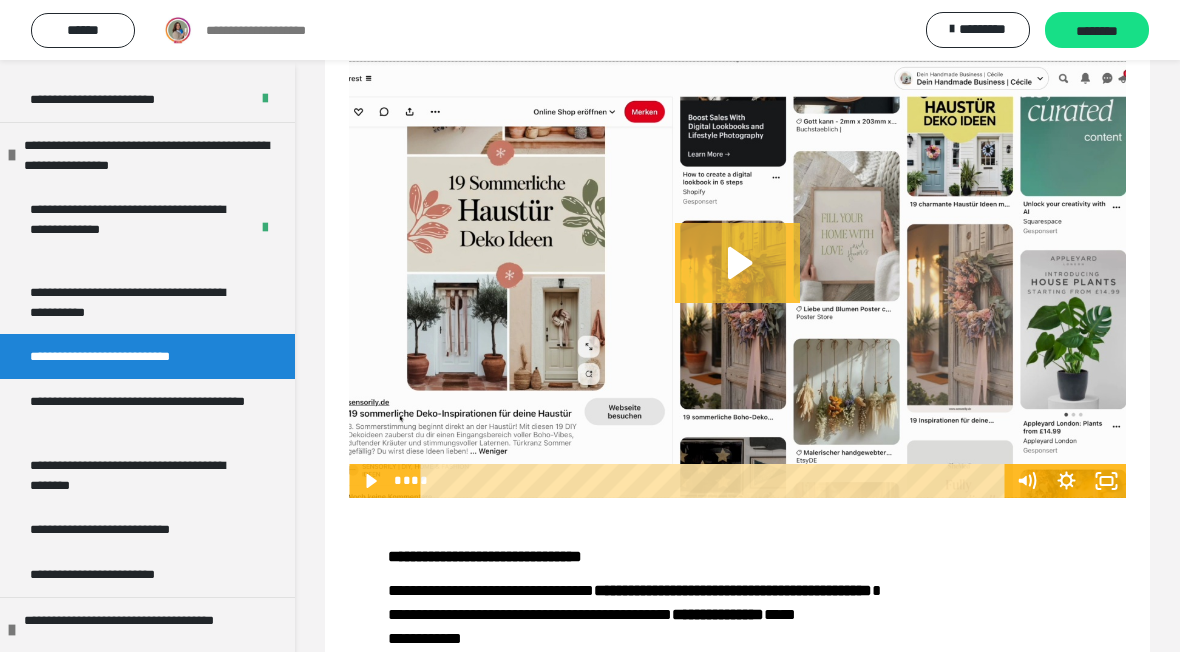 click 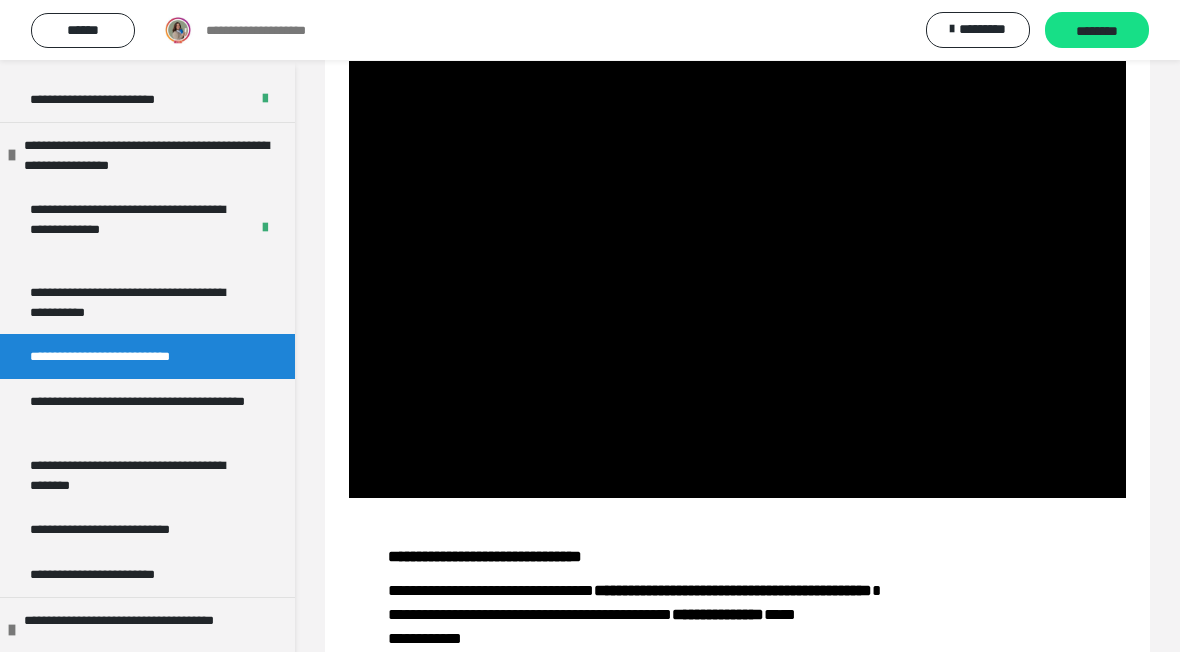 click at bounding box center [737, 279] 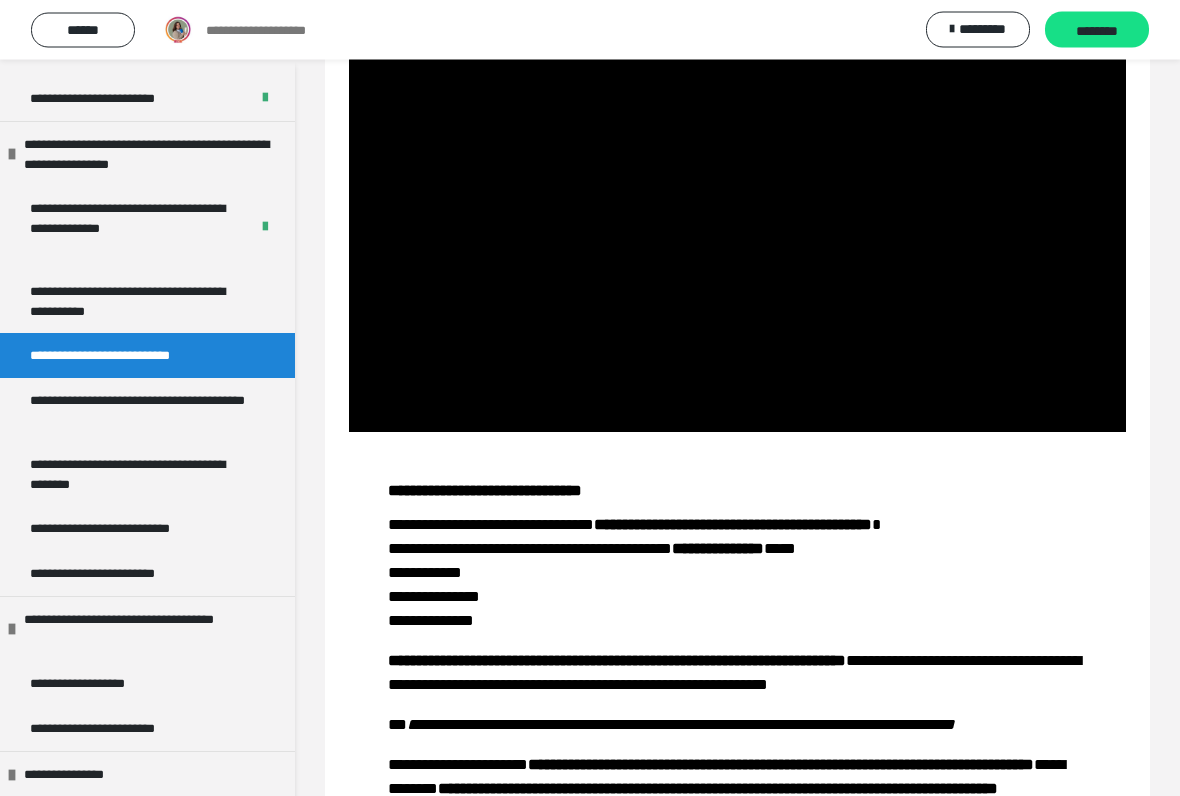 scroll, scrollTop: 146, scrollLeft: 0, axis: vertical 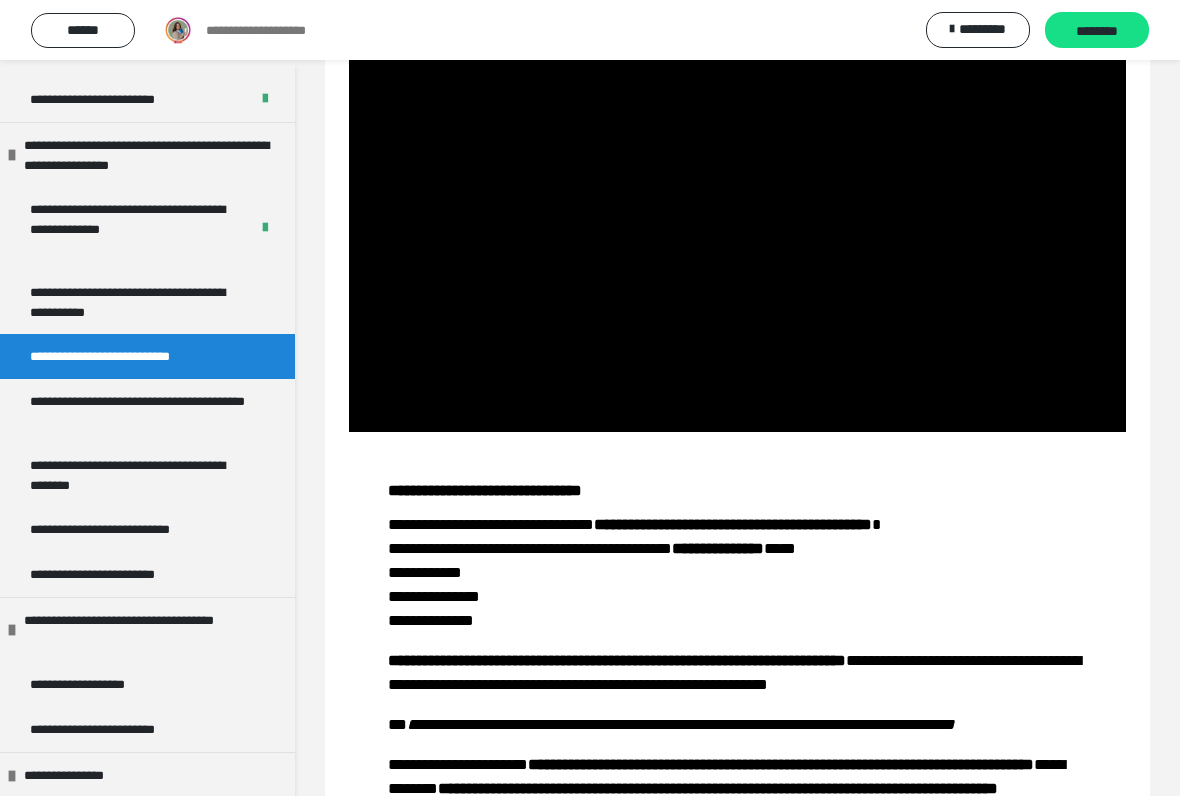 click at bounding box center [737, 213] 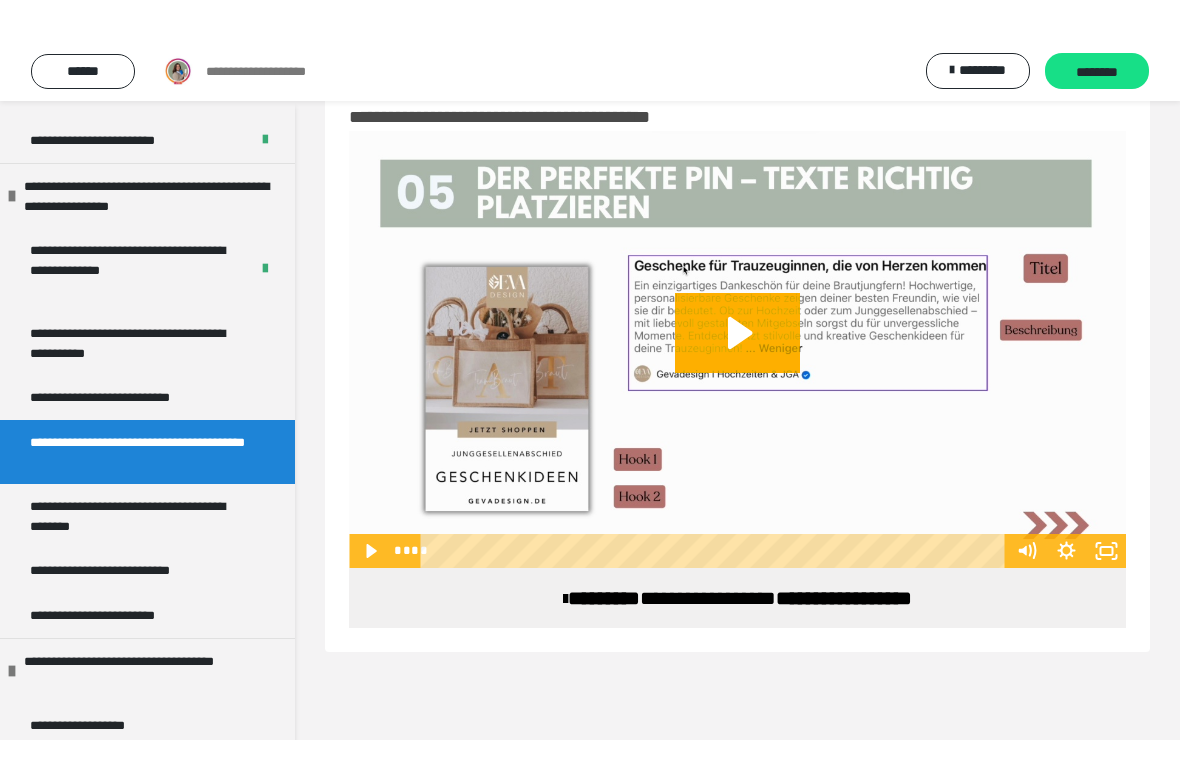 scroll, scrollTop: 60, scrollLeft: 0, axis: vertical 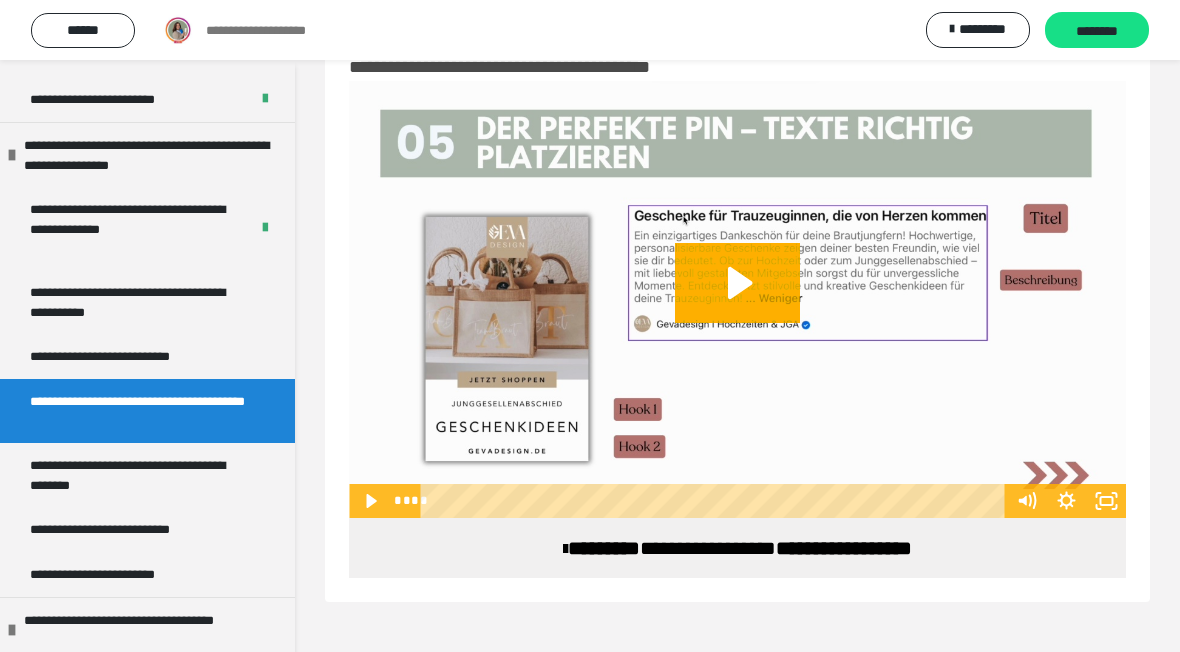 click 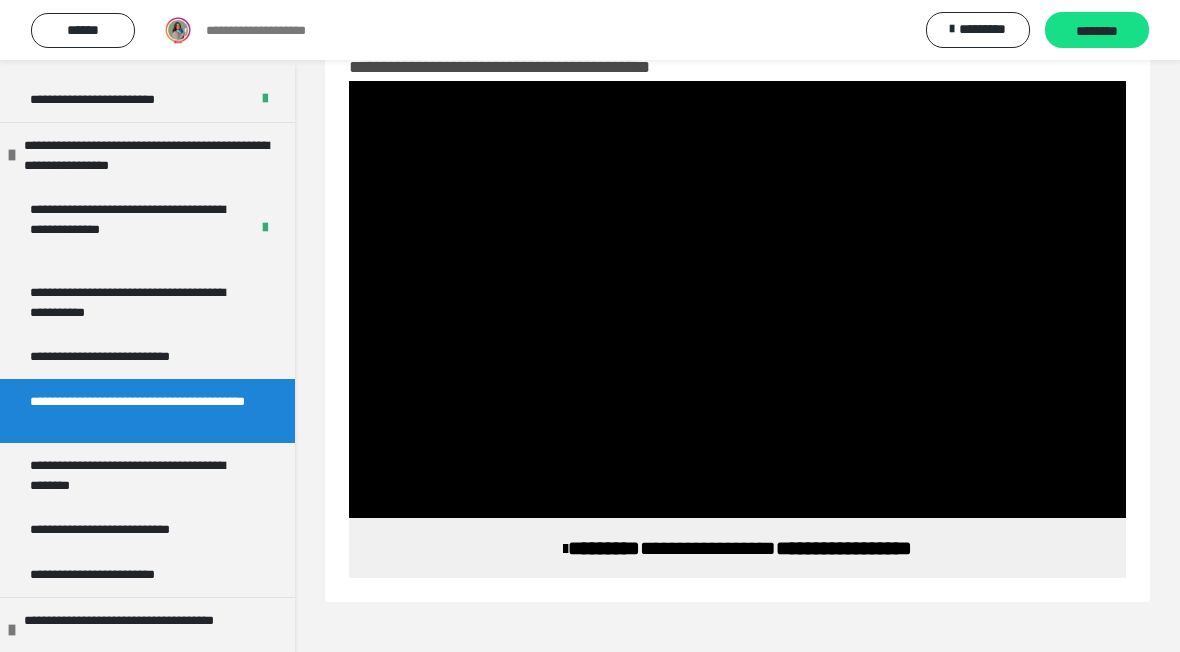 click on "**********" at bounding box center [737, 326] 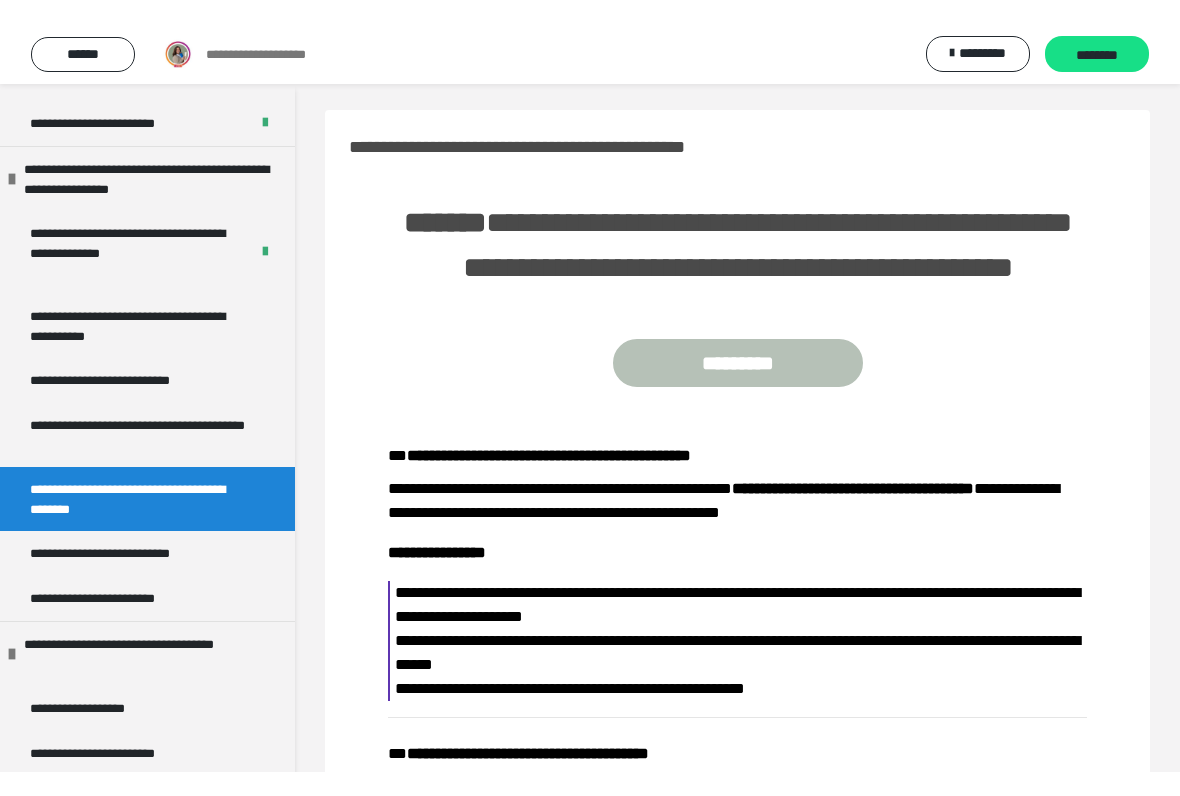 scroll, scrollTop: 0, scrollLeft: 0, axis: both 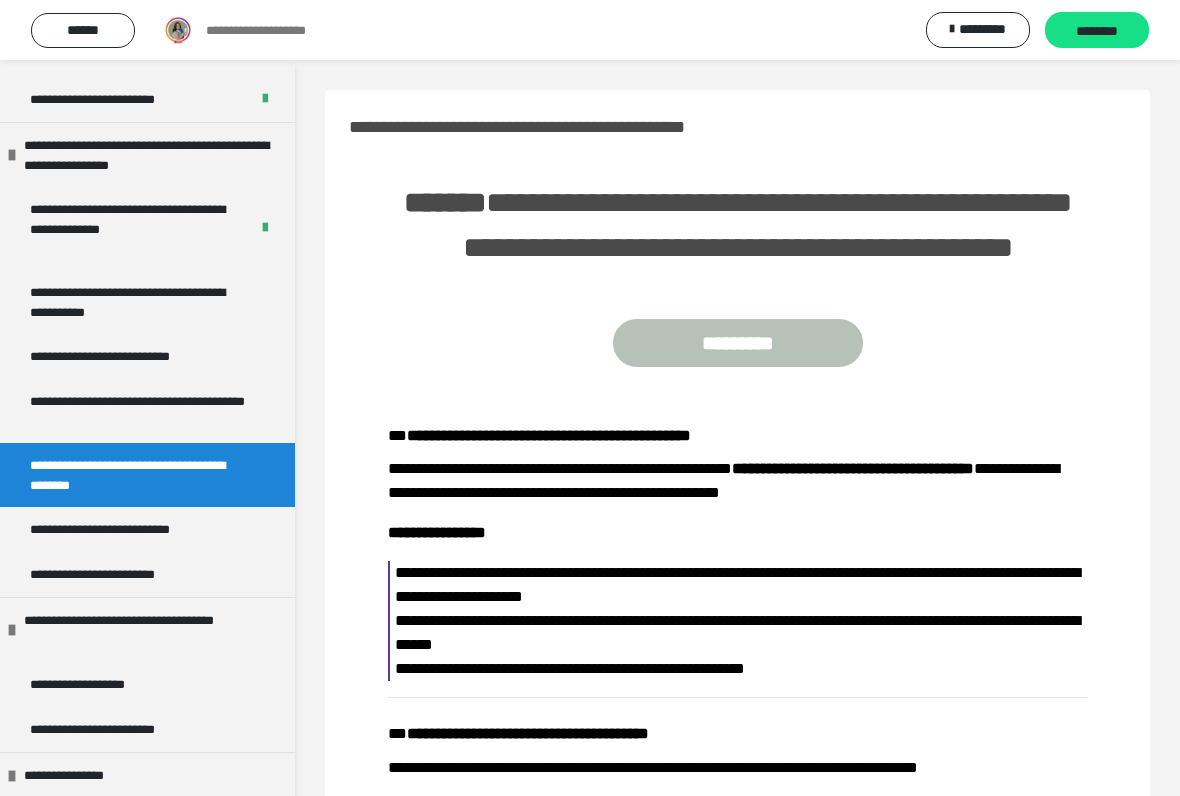 click on "*********" at bounding box center (738, 343) 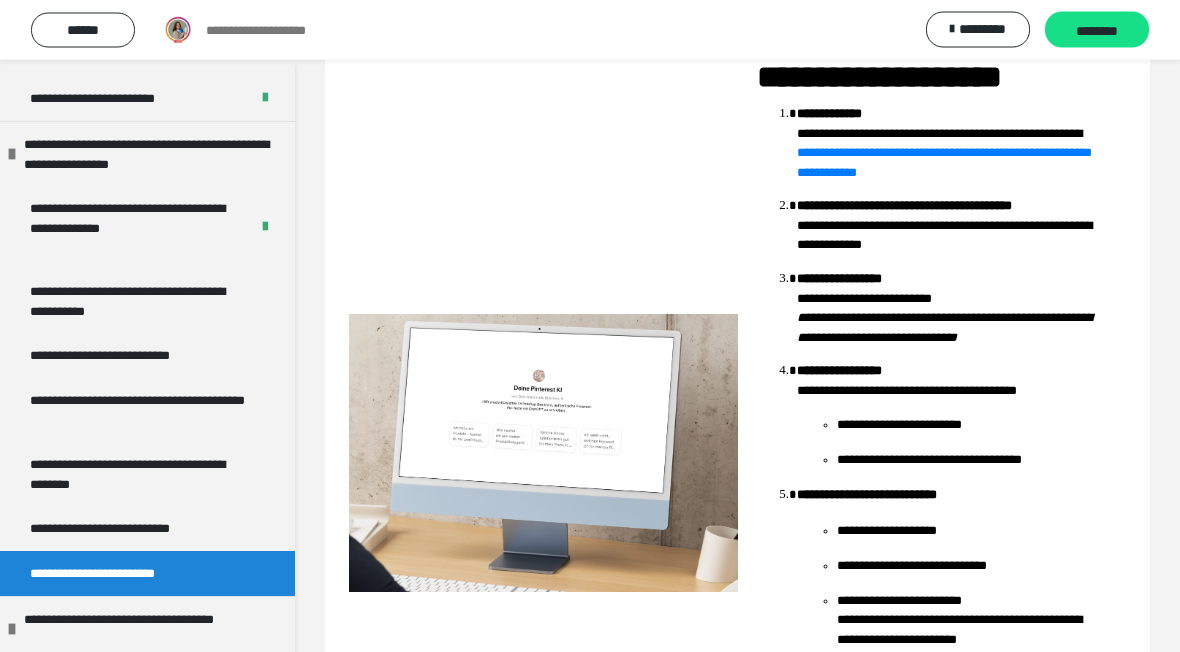 scroll, scrollTop: 134, scrollLeft: 0, axis: vertical 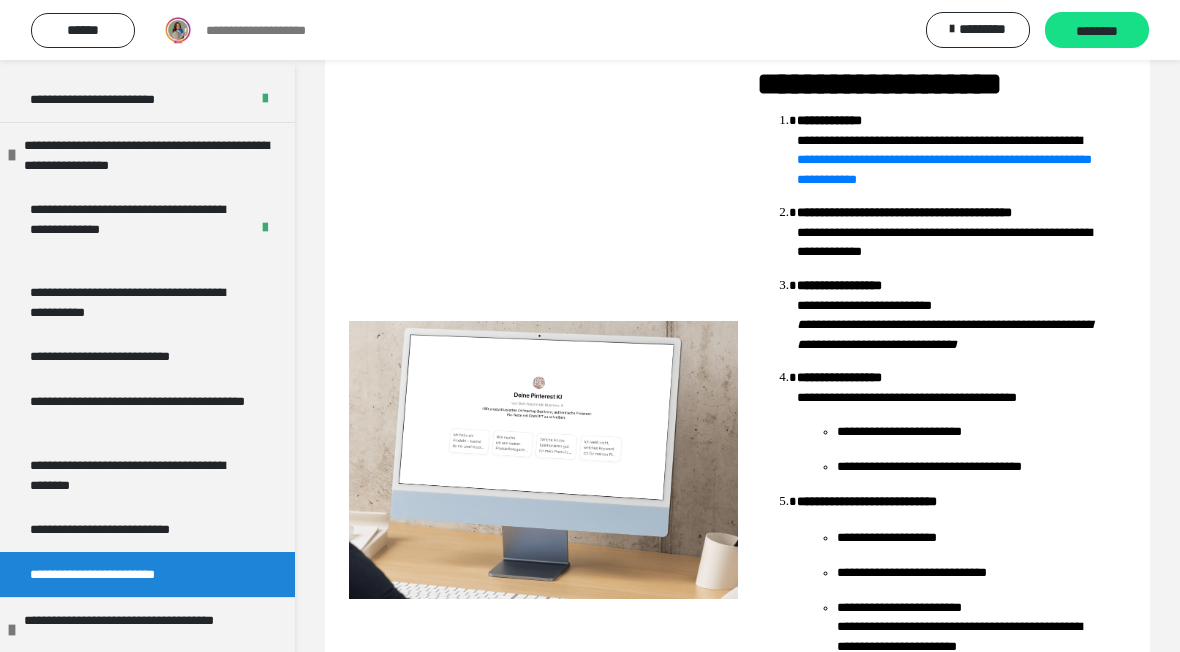 click on "**********" at bounding box center (121, 529) 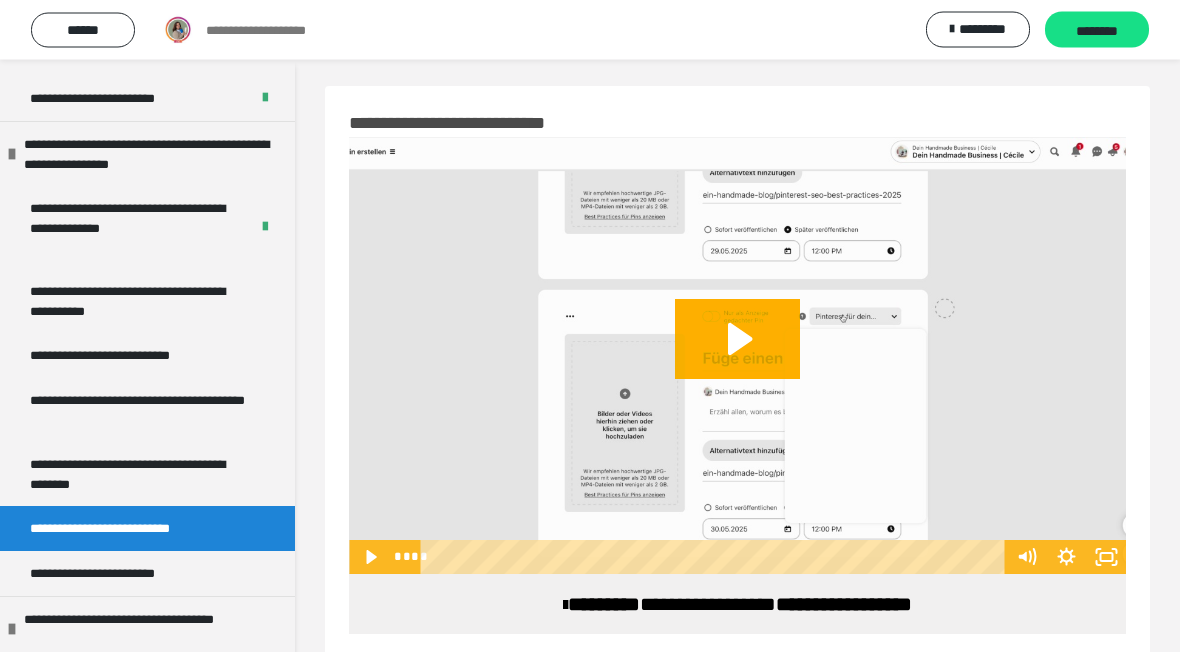 scroll, scrollTop: 0, scrollLeft: 0, axis: both 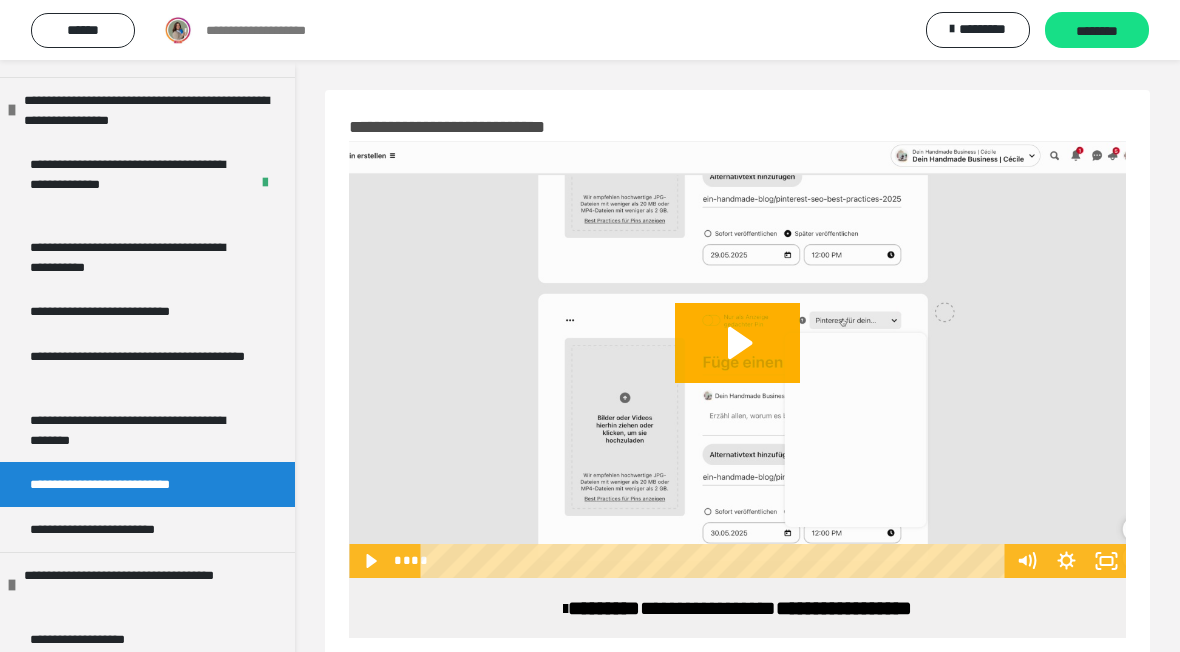 click on "**********" at bounding box center (139, 430) 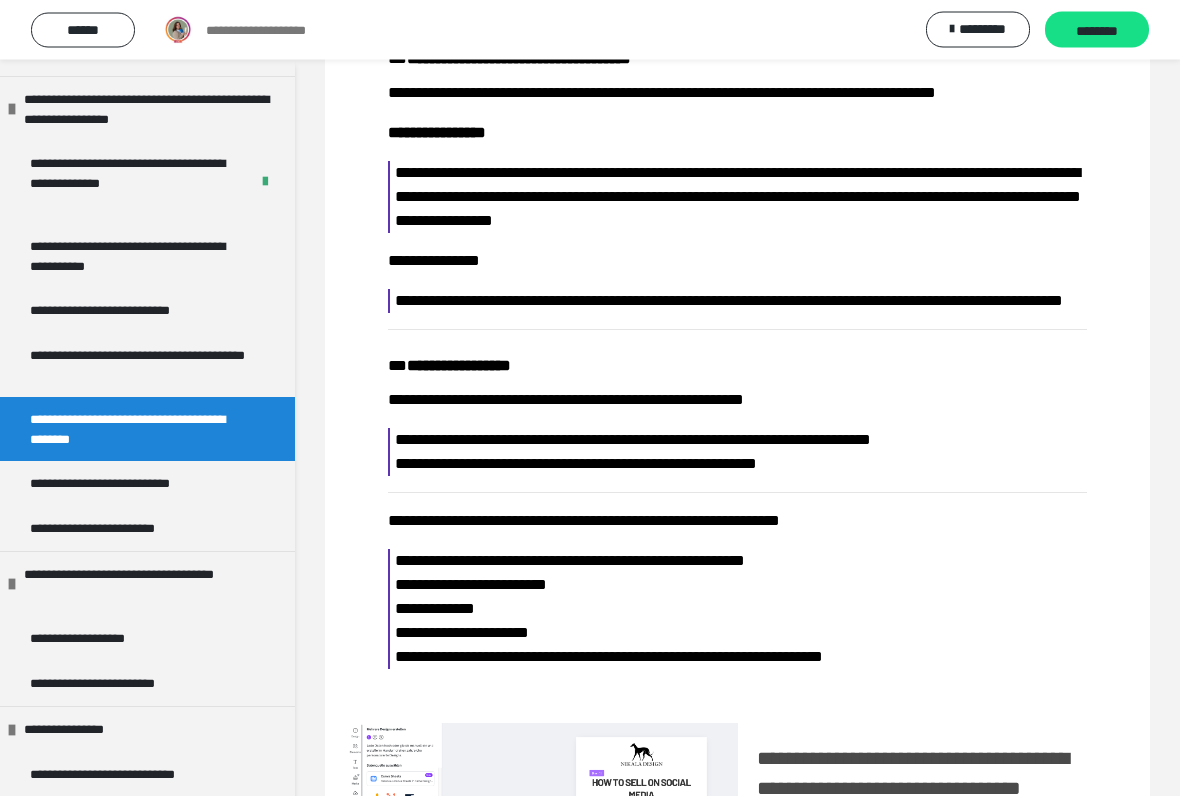 scroll, scrollTop: 1232, scrollLeft: 0, axis: vertical 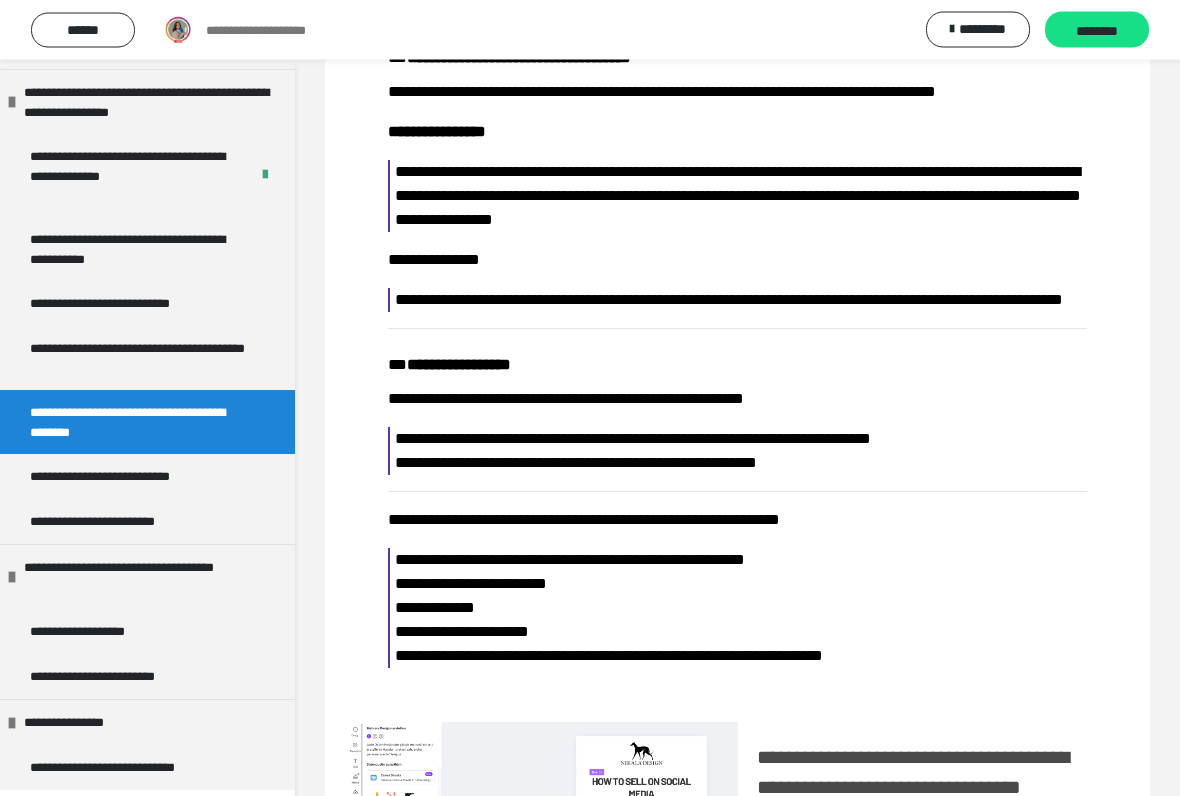 click on "**********" at bounding box center [113, 522] 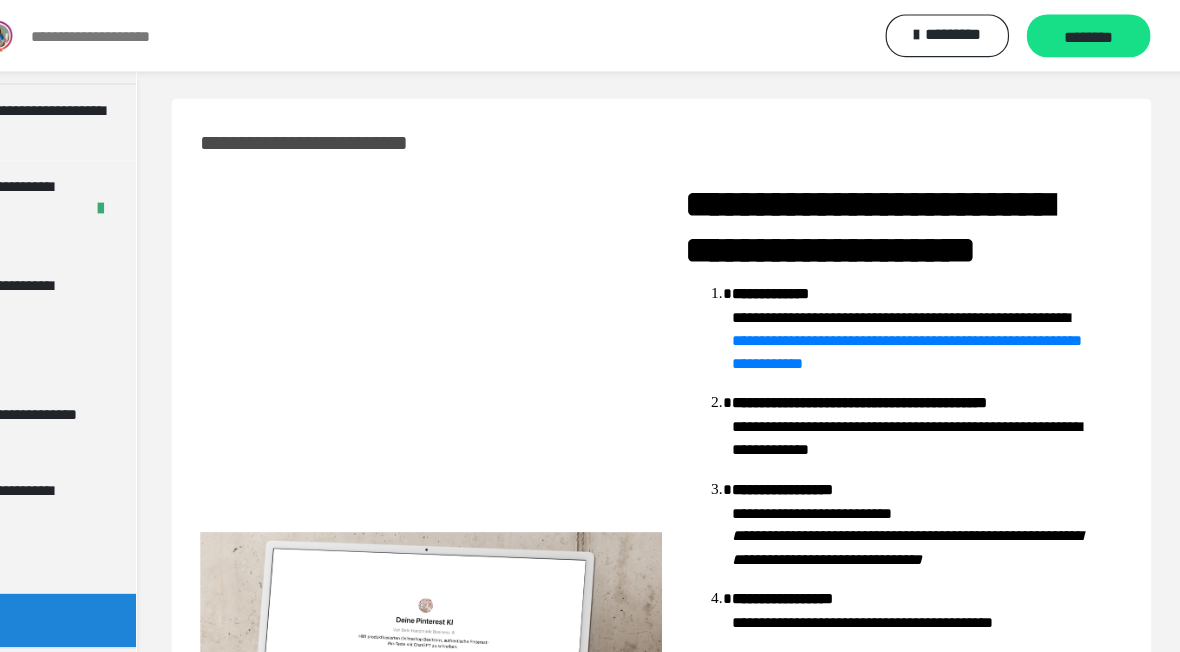 scroll, scrollTop: 0, scrollLeft: 0, axis: both 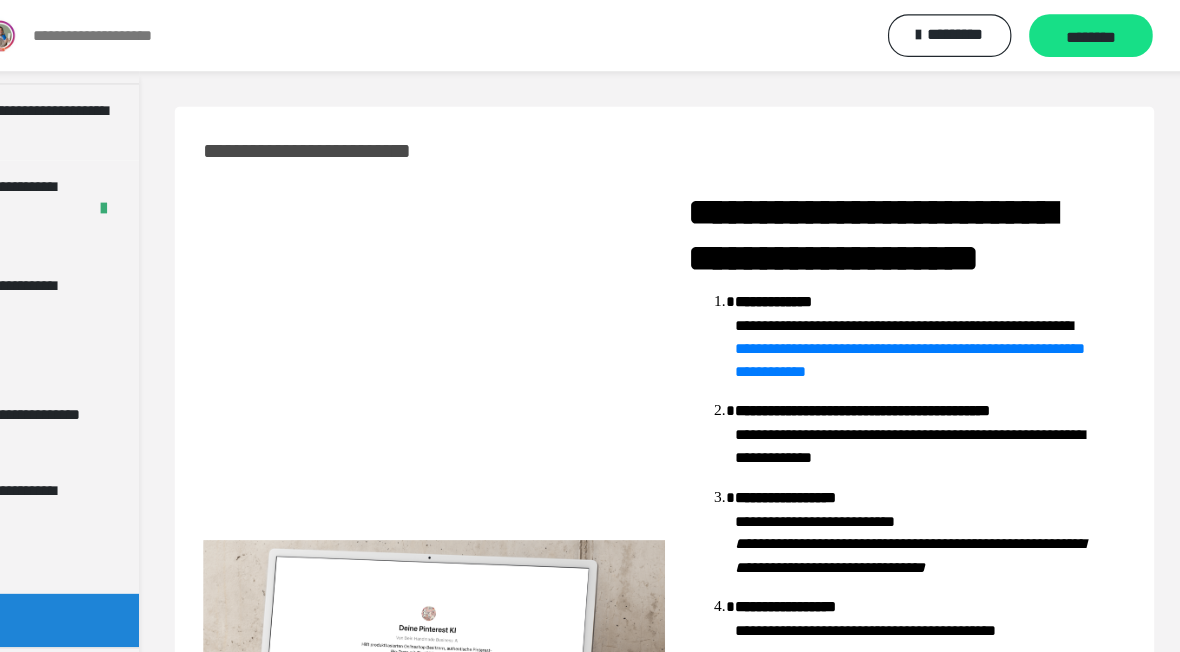 click on "**********" at bounding box center (944, 303) 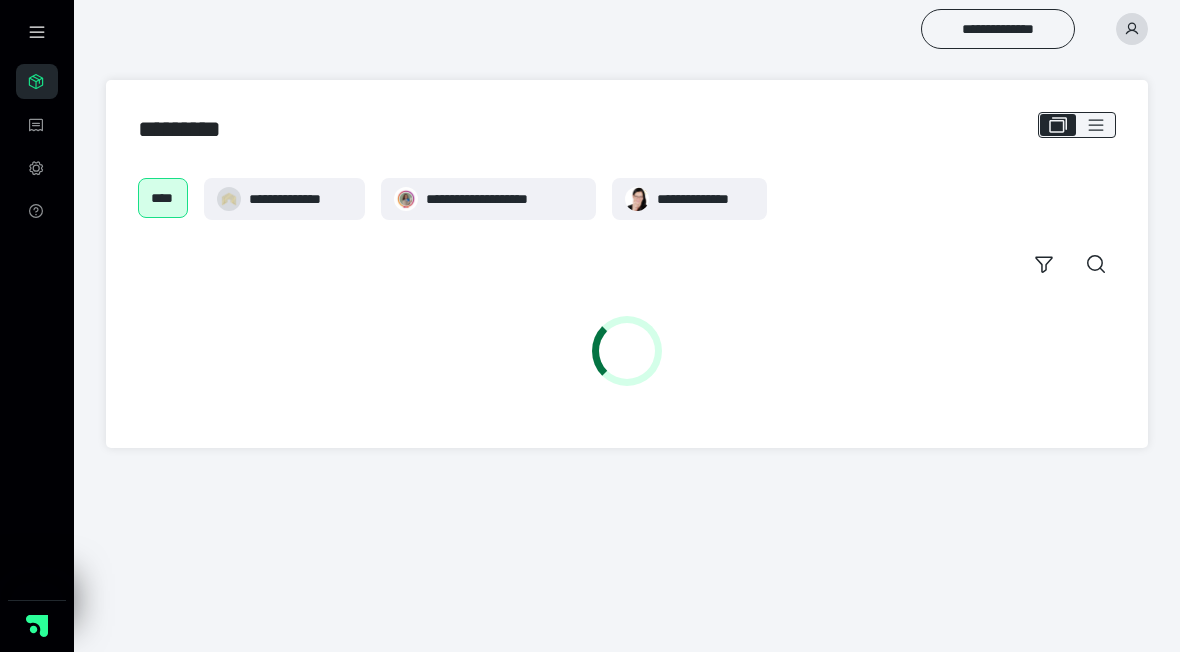 scroll, scrollTop: 0, scrollLeft: 0, axis: both 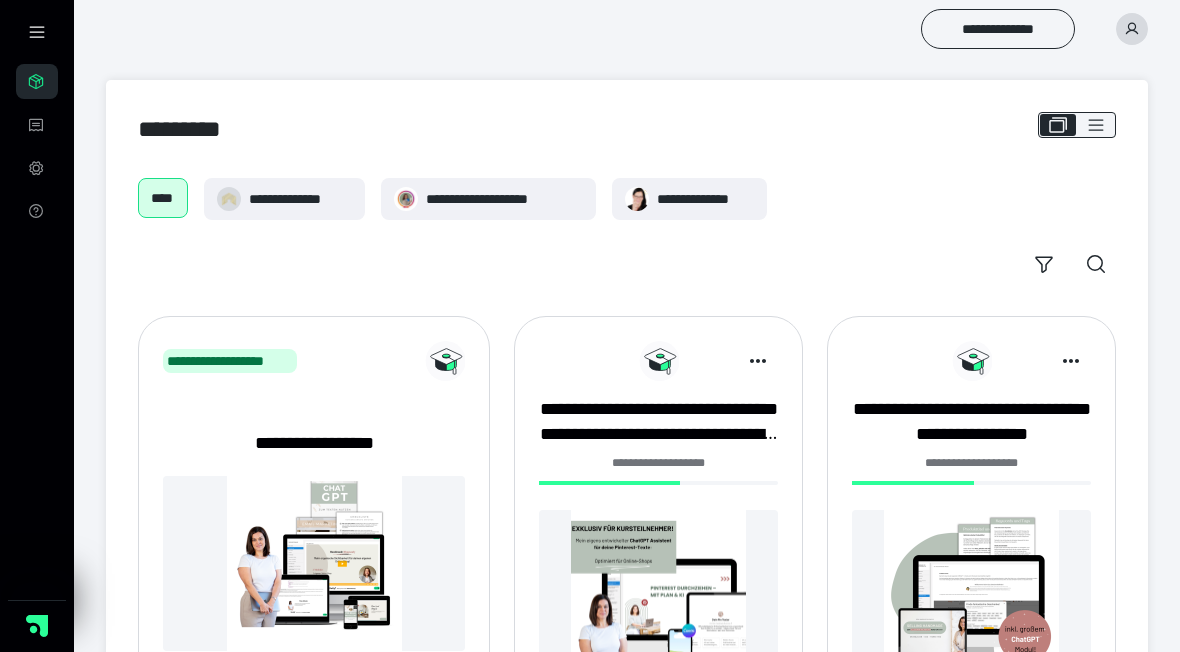 click on "**********" at bounding box center [504, 199] 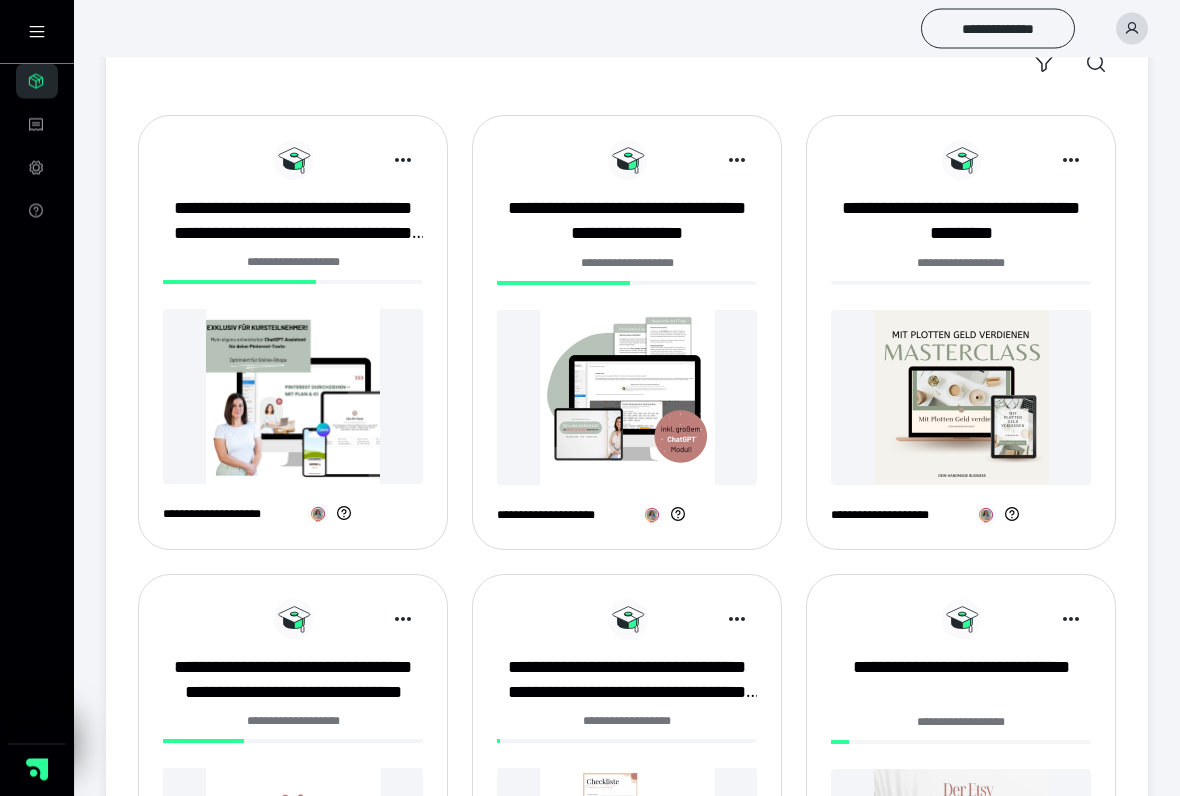 scroll, scrollTop: 202, scrollLeft: 0, axis: vertical 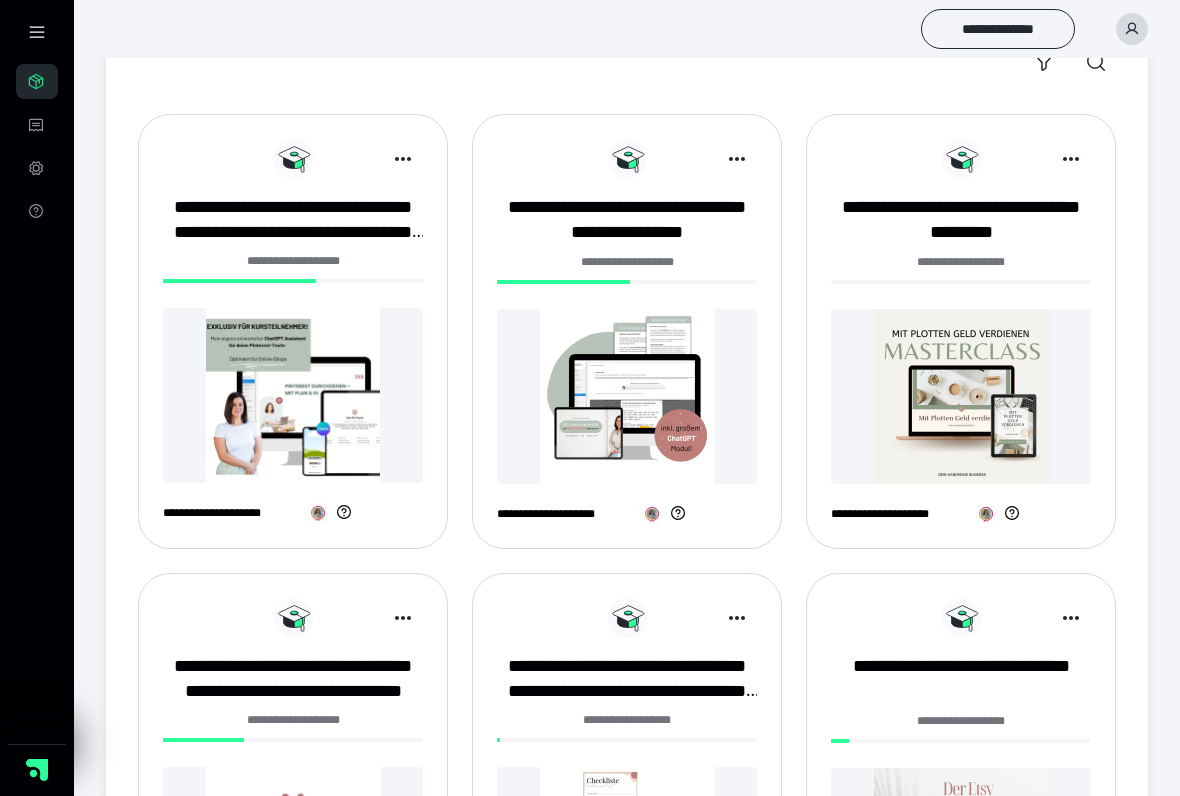 click at bounding box center [293, 395] 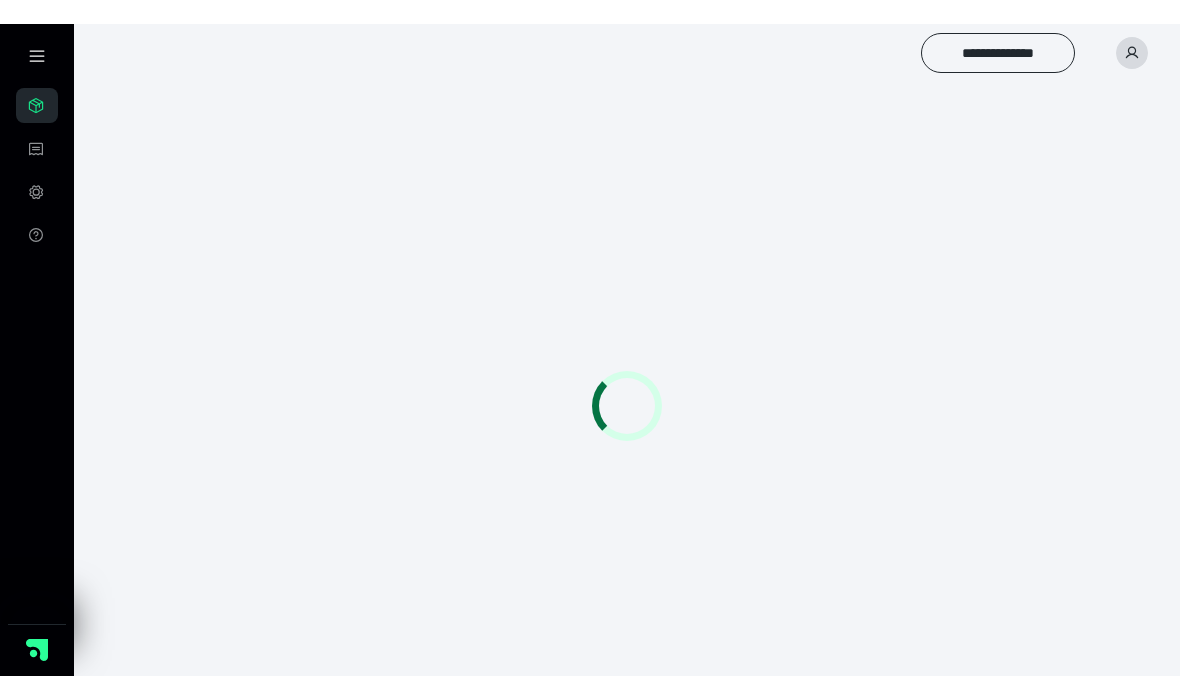 scroll, scrollTop: 0, scrollLeft: 0, axis: both 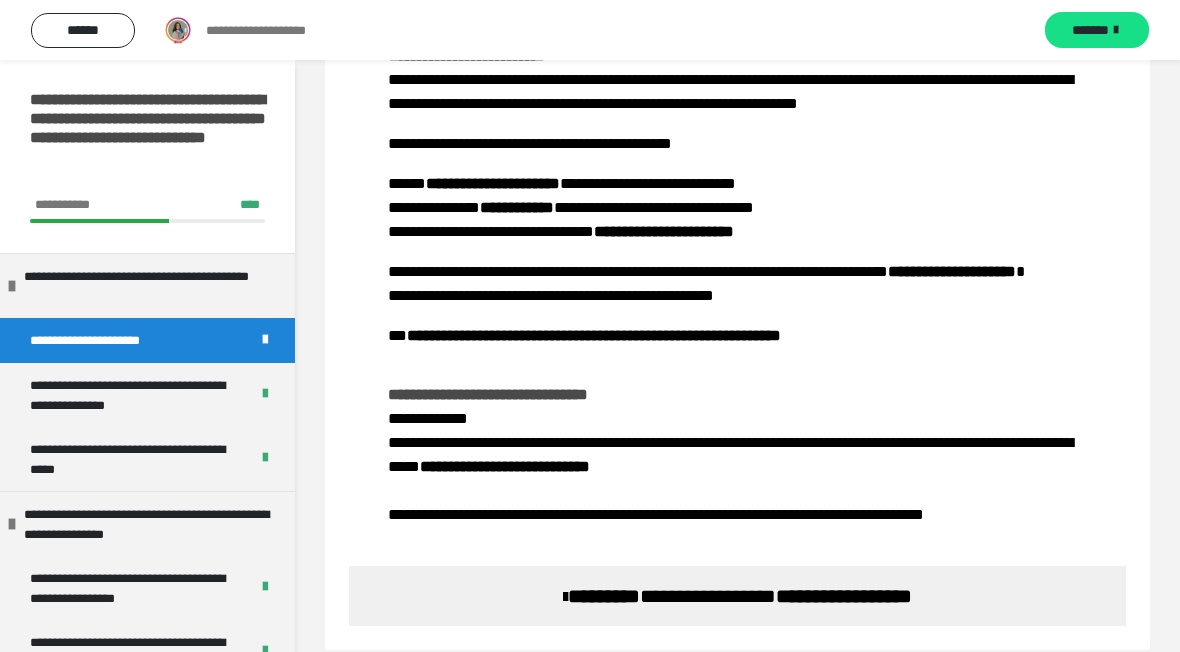 click on "**********" at bounding box center (737, 80) 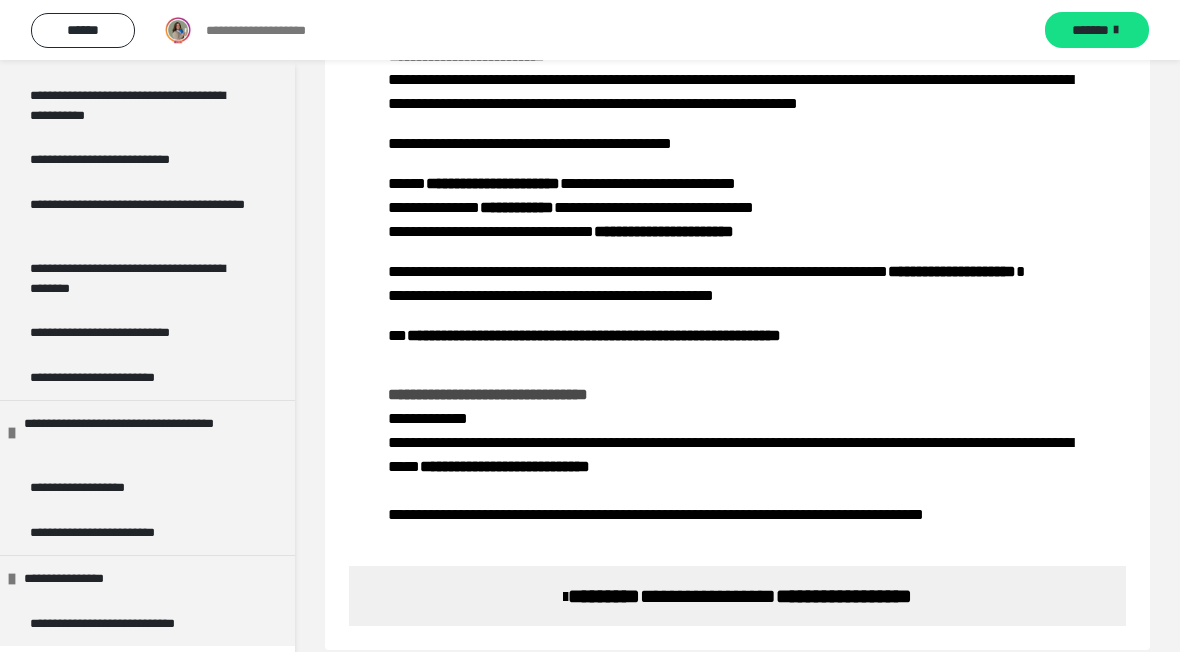 scroll, scrollTop: 1317, scrollLeft: 0, axis: vertical 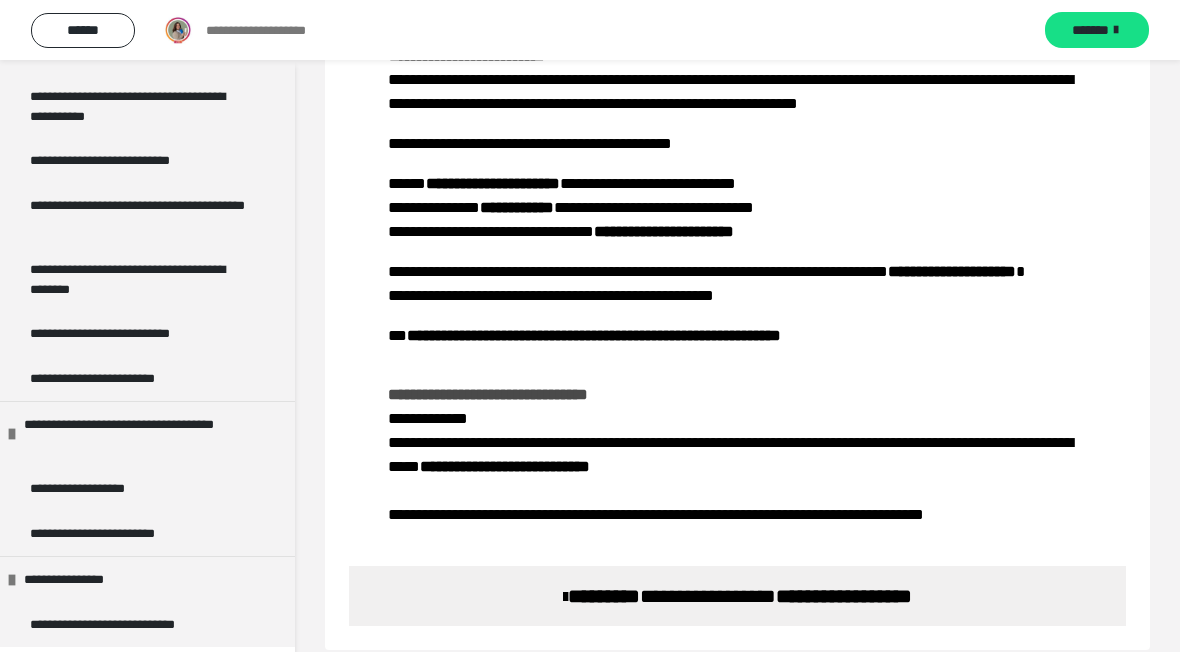 click on "**********" at bounding box center [113, 378] 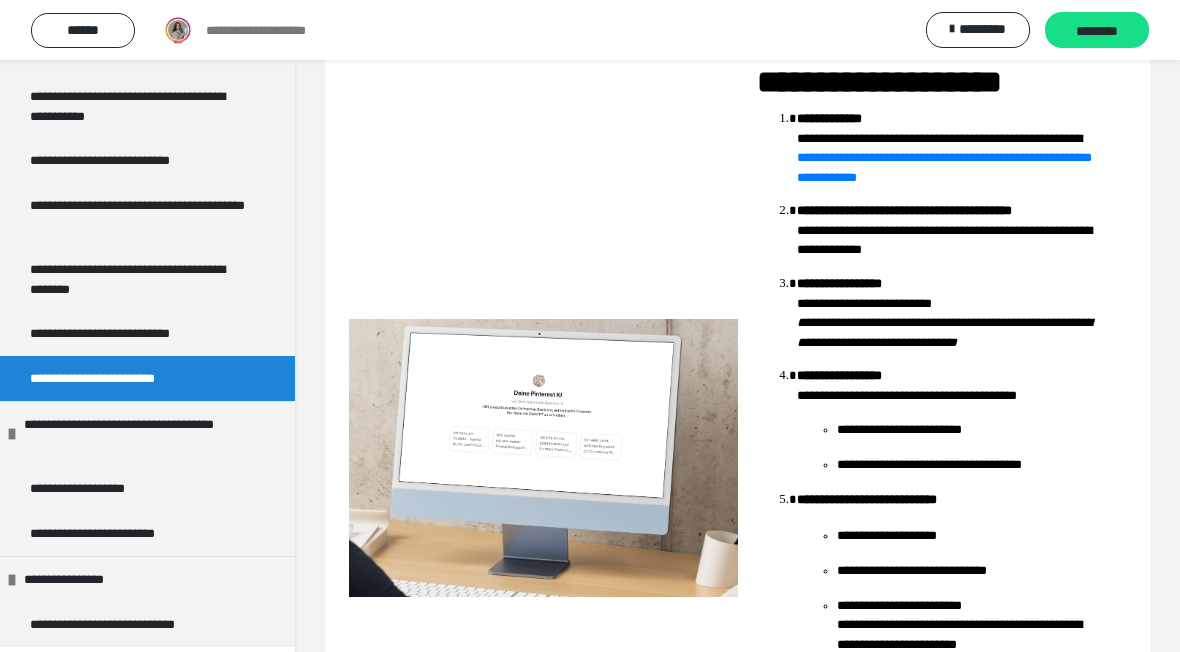 click on "**********" at bounding box center (152, 434) 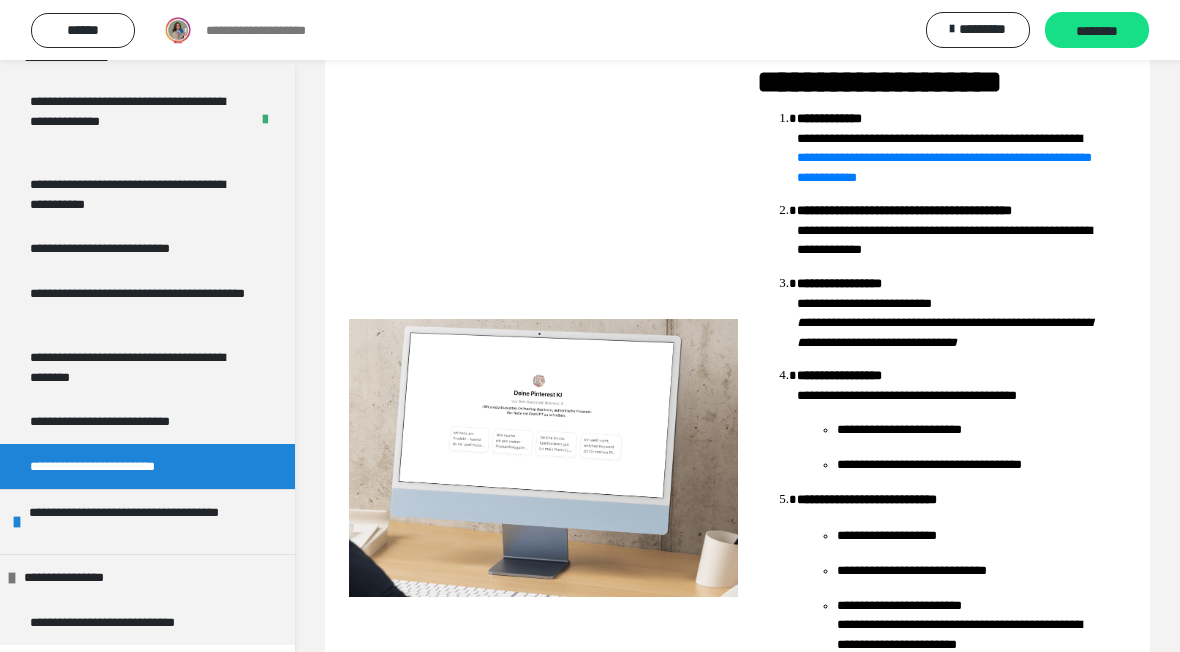 scroll, scrollTop: 1227, scrollLeft: 0, axis: vertical 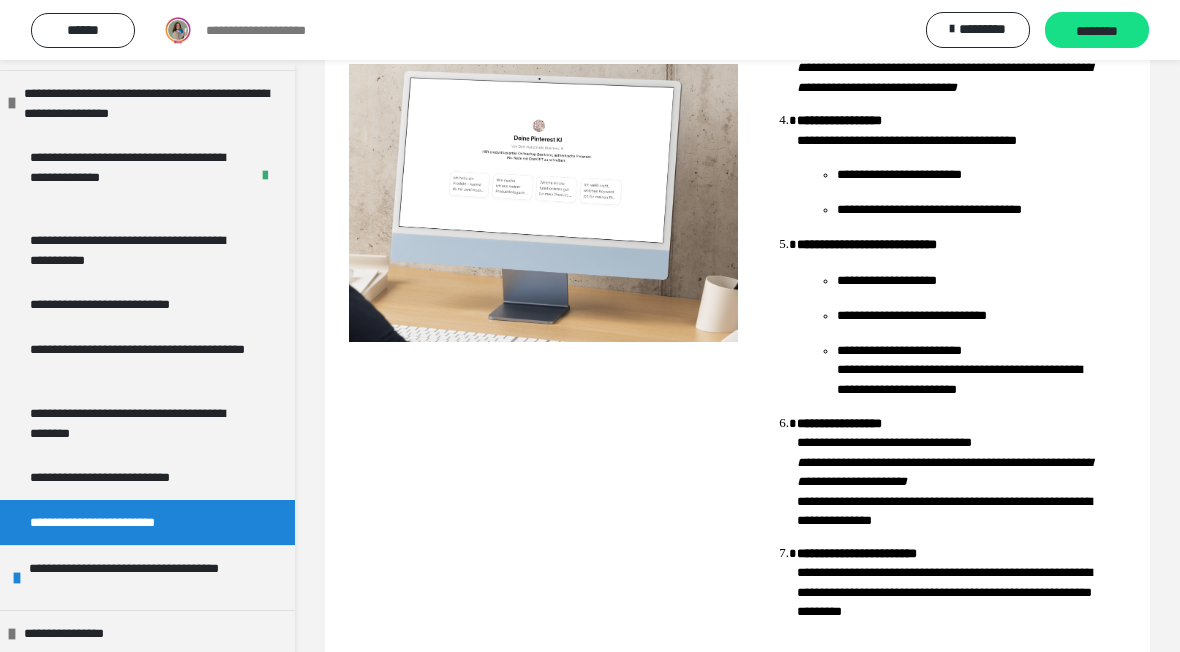click on "**********" at bounding box center (157, 578) 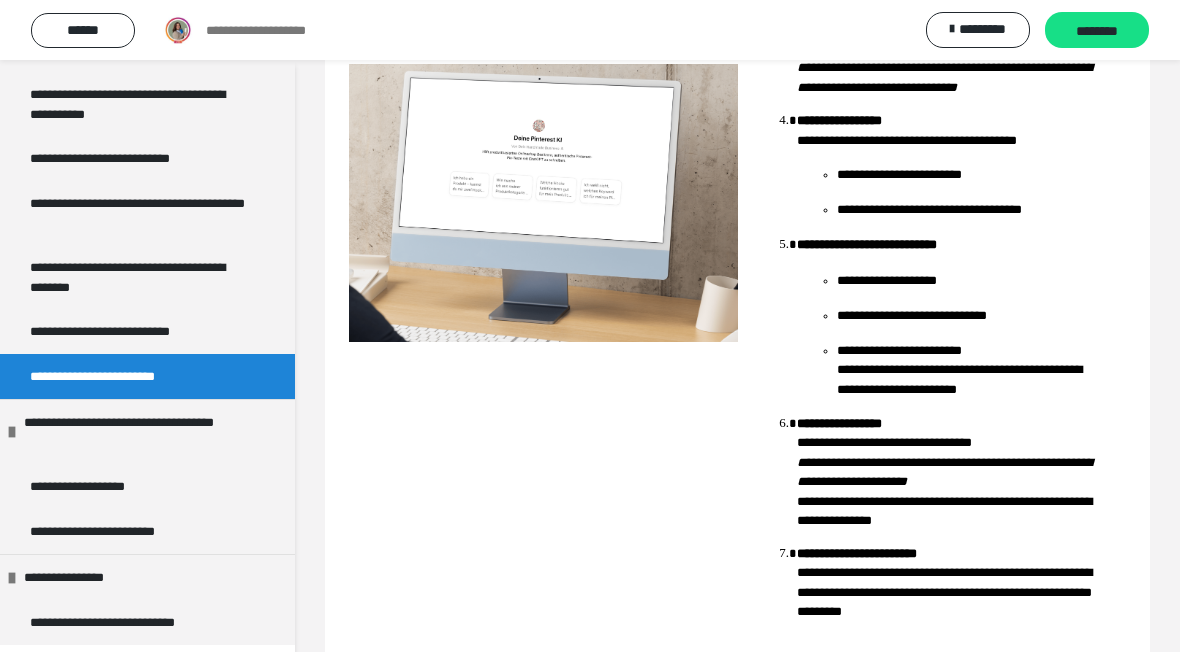 scroll, scrollTop: 1317, scrollLeft: 0, axis: vertical 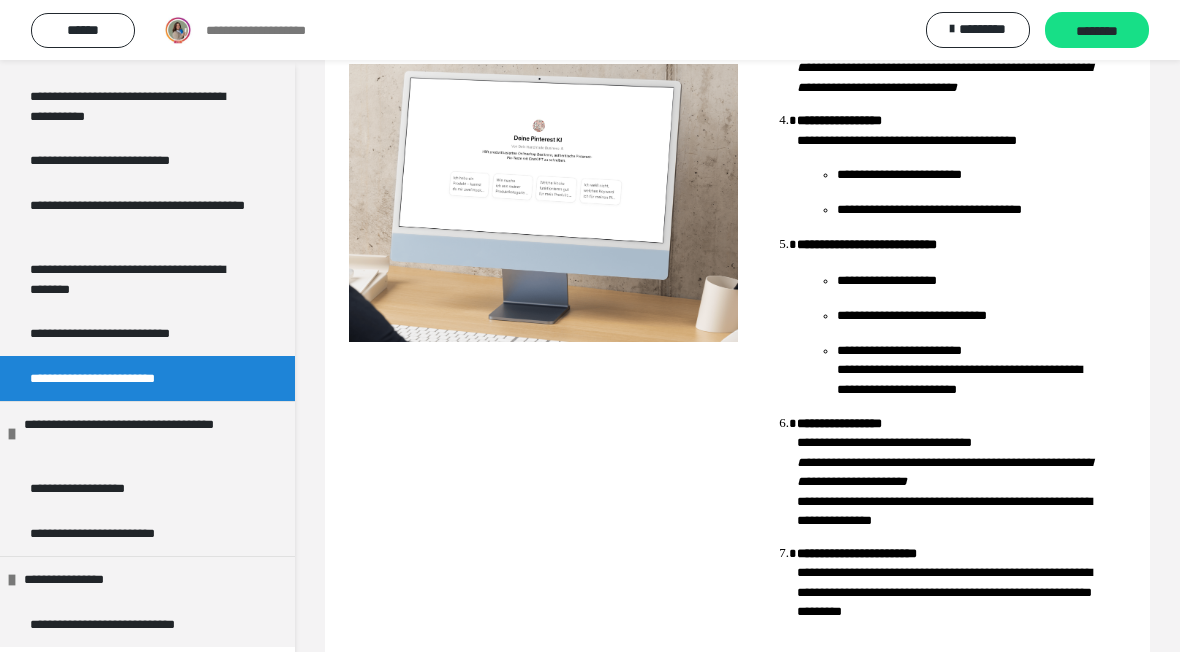click on "**********" at bounding box center (95, 488) 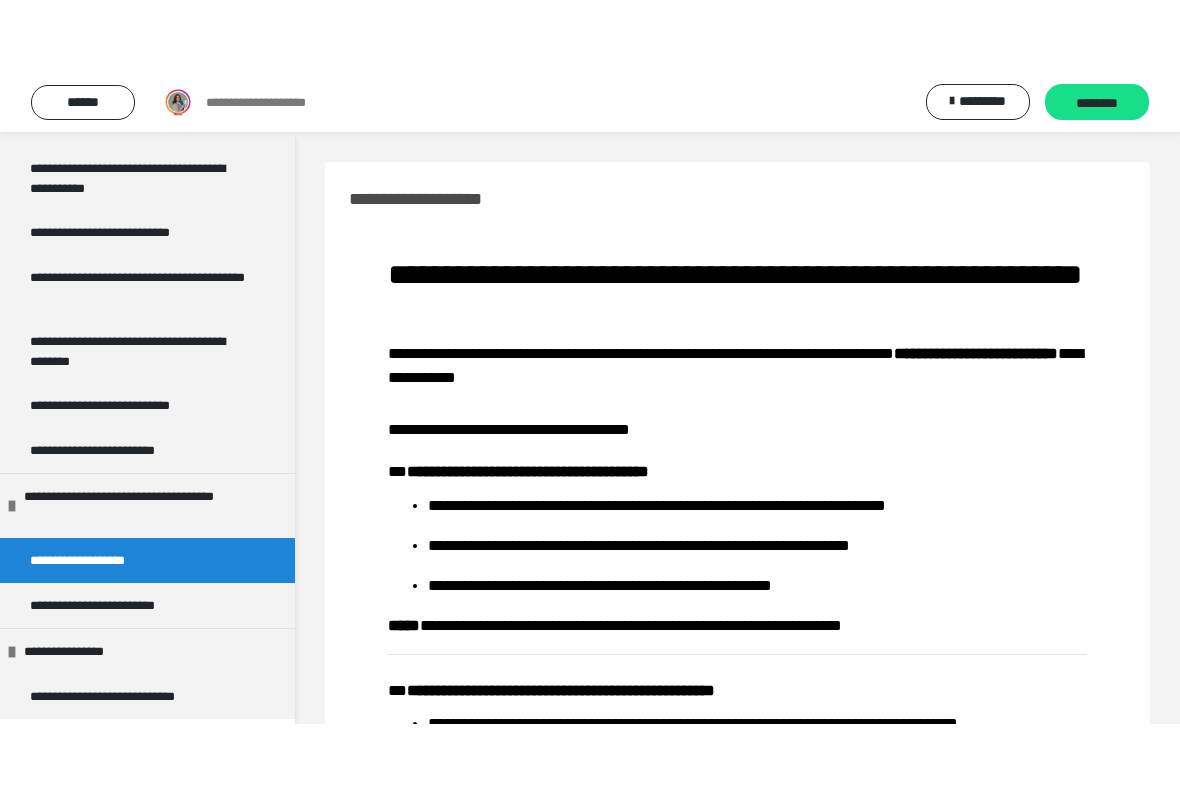 scroll, scrollTop: 15, scrollLeft: 0, axis: vertical 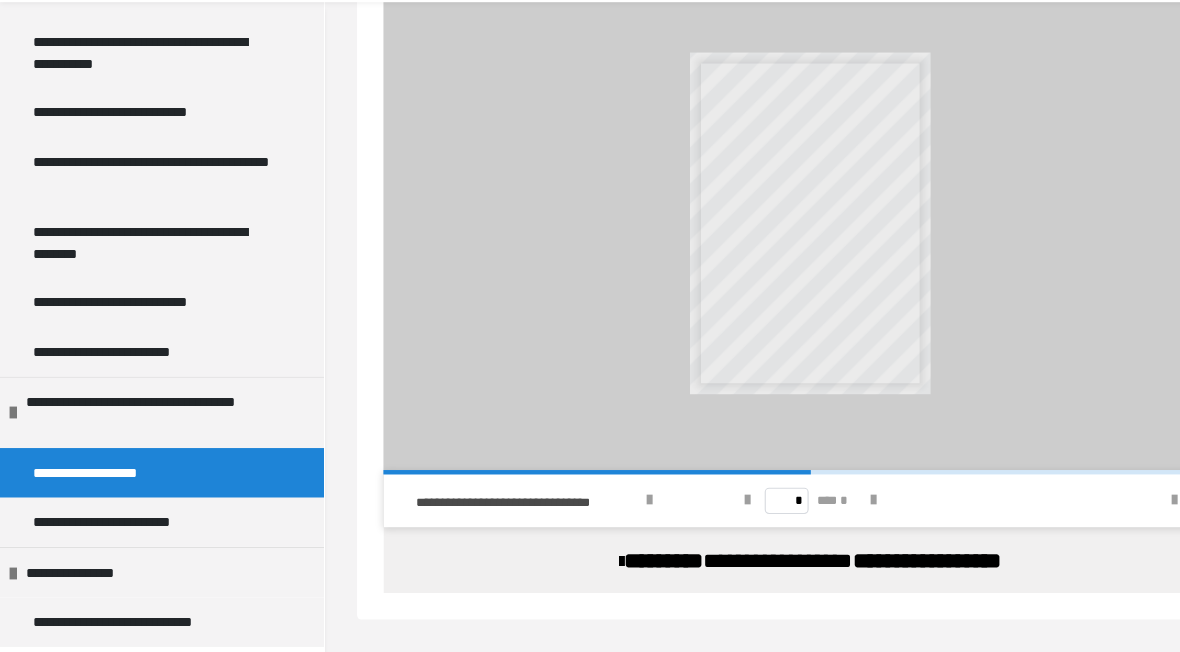 click on "**********" at bounding box center [109, 533] 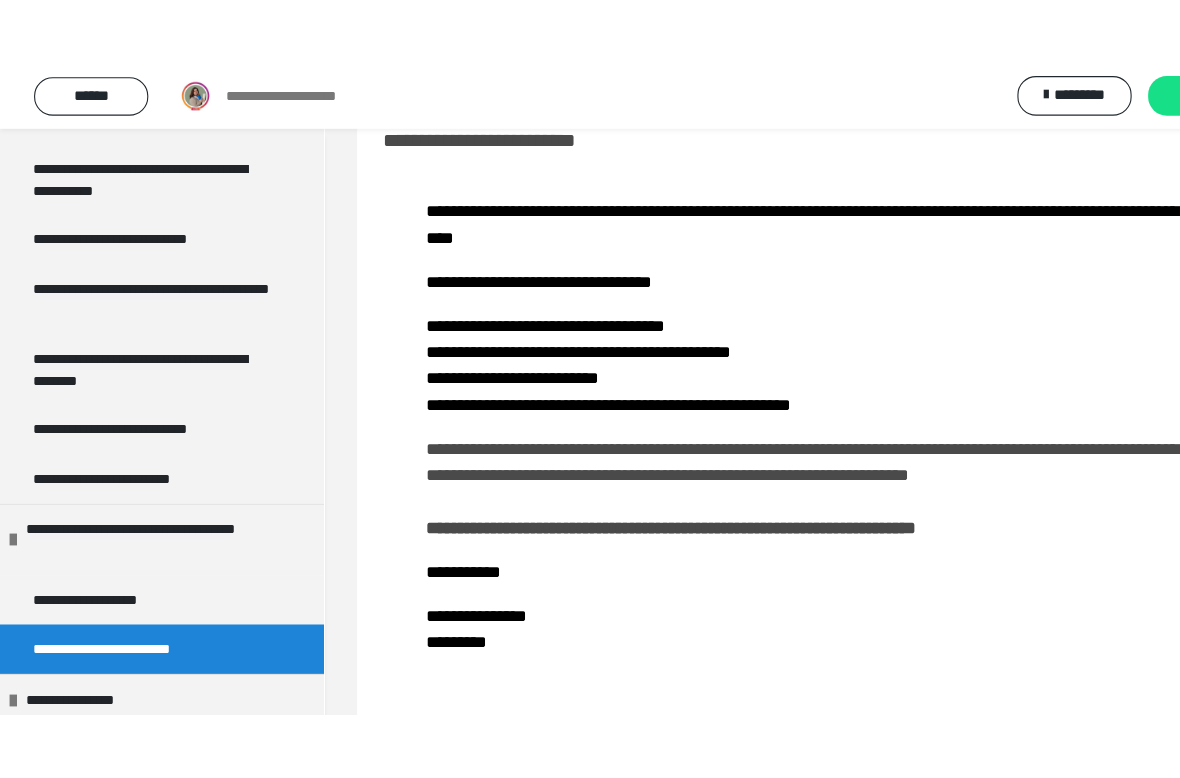 scroll, scrollTop: 0, scrollLeft: 0, axis: both 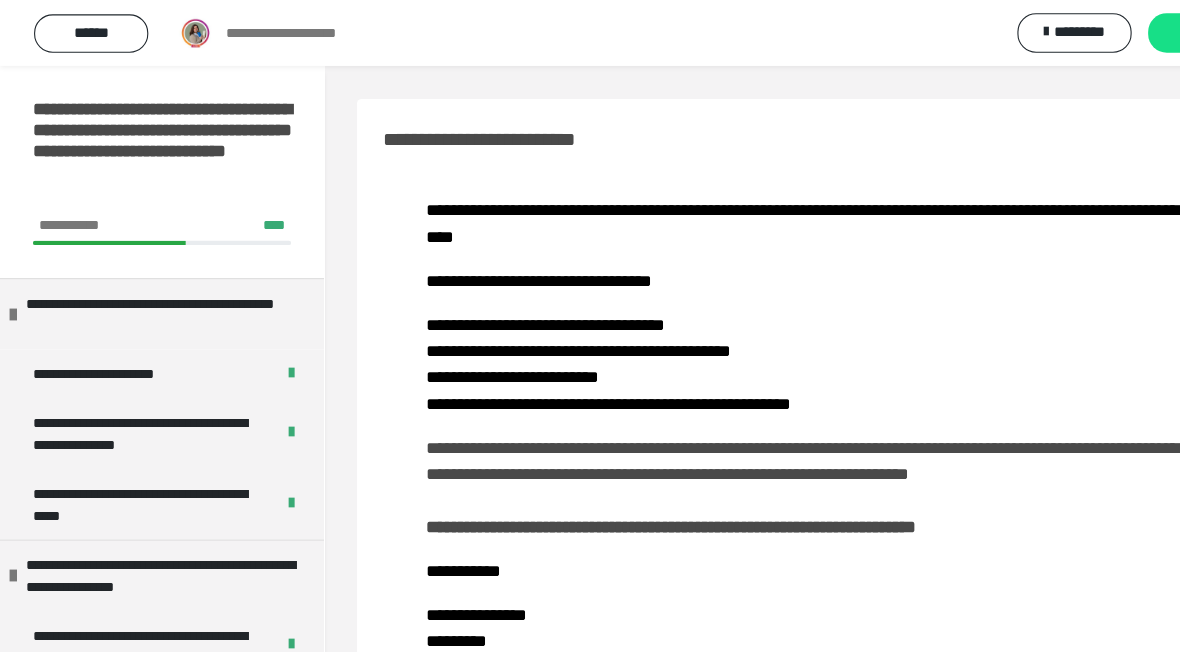 click on "******" at bounding box center [83, 30] 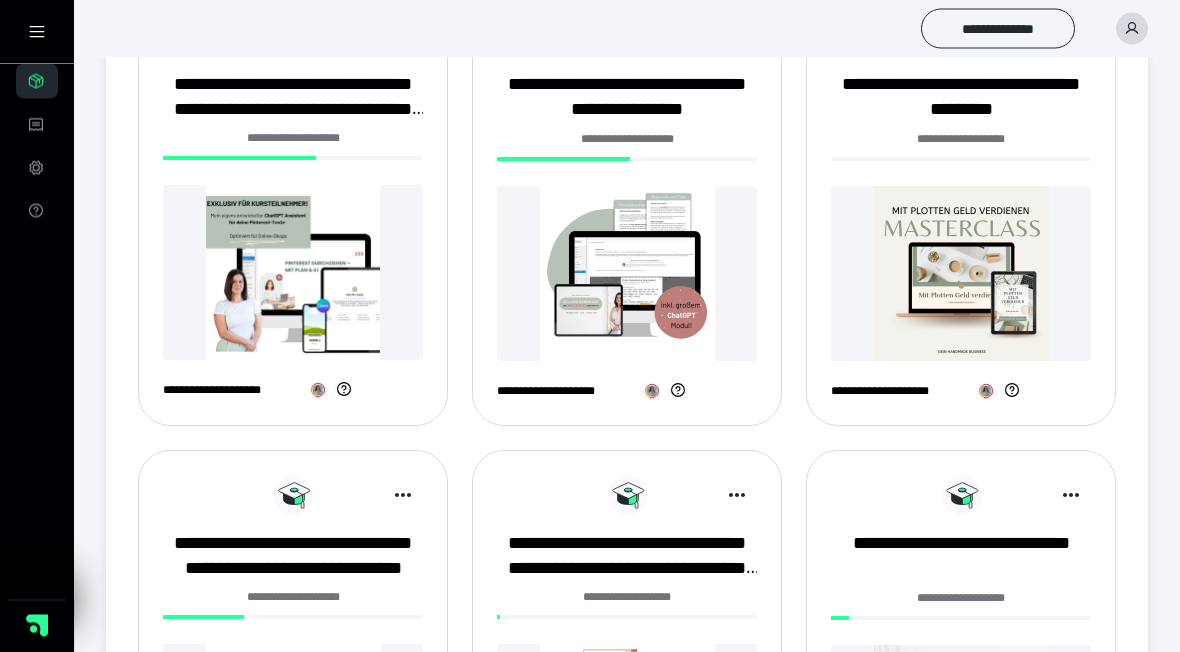 scroll, scrollTop: 382, scrollLeft: 0, axis: vertical 